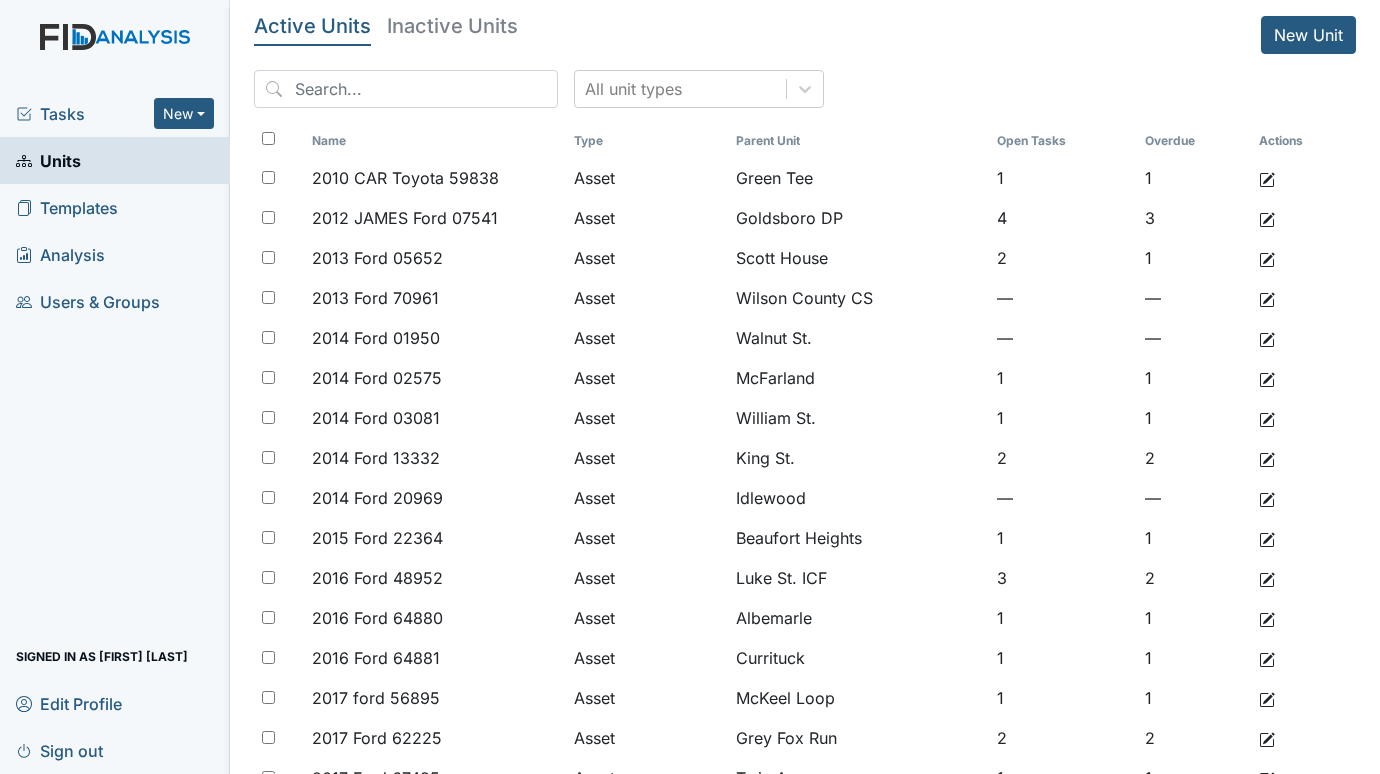 scroll, scrollTop: 0, scrollLeft: 0, axis: both 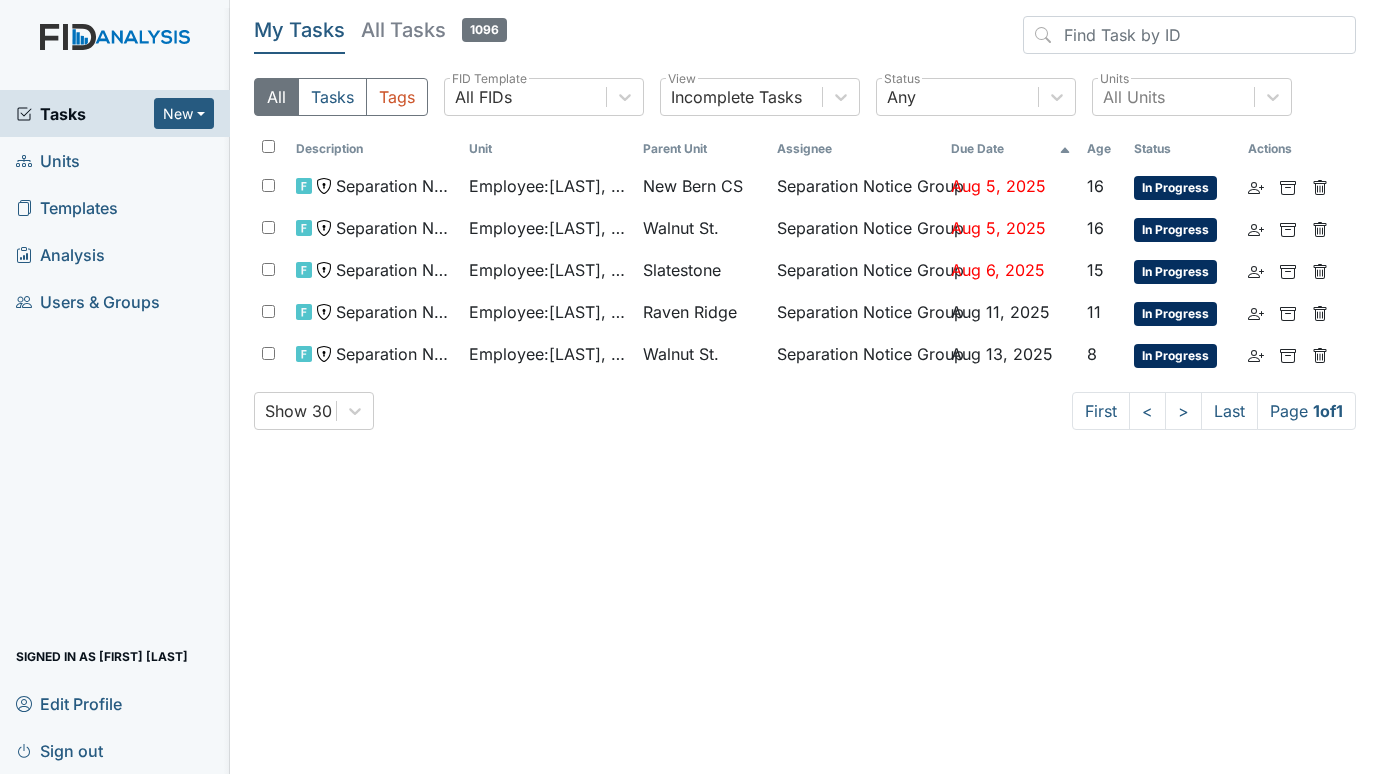 click on "Units" at bounding box center (48, 160) 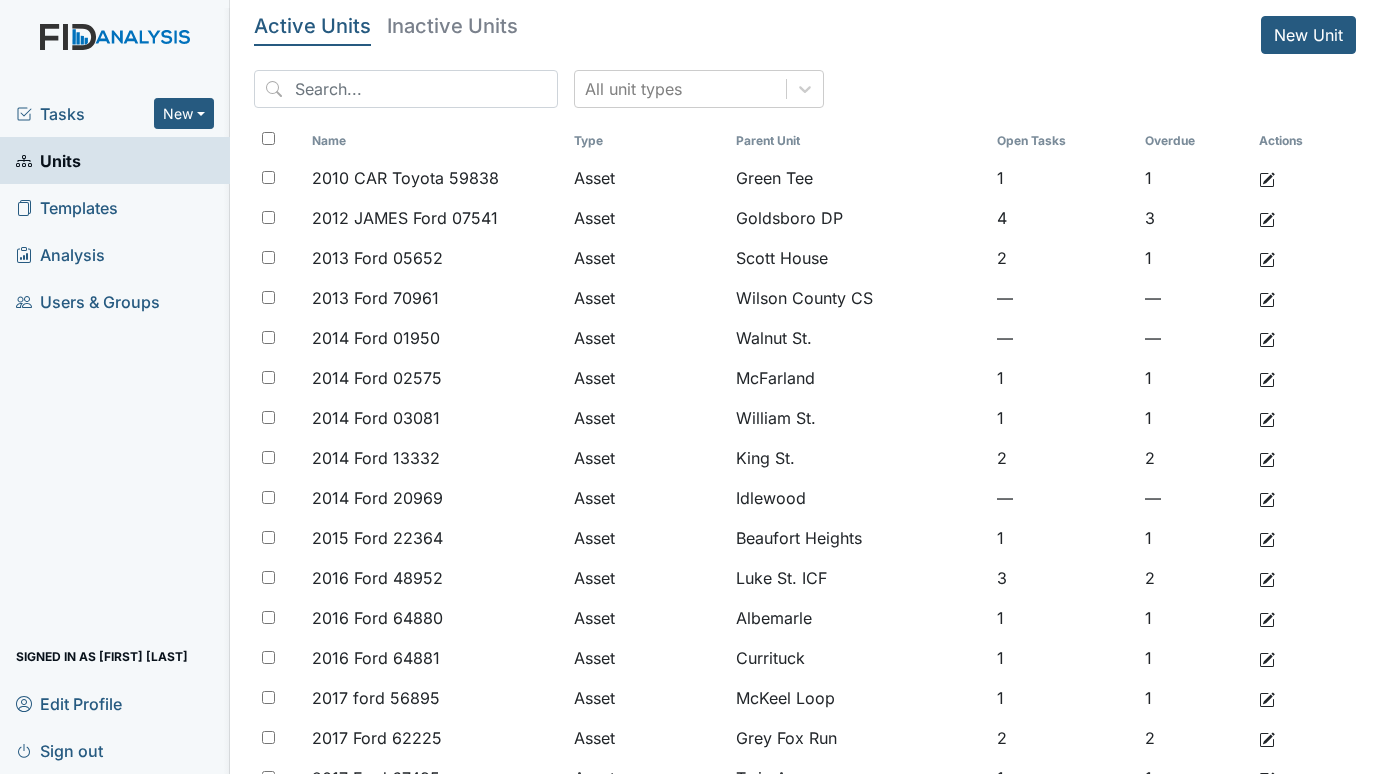 scroll, scrollTop: 0, scrollLeft: 0, axis: both 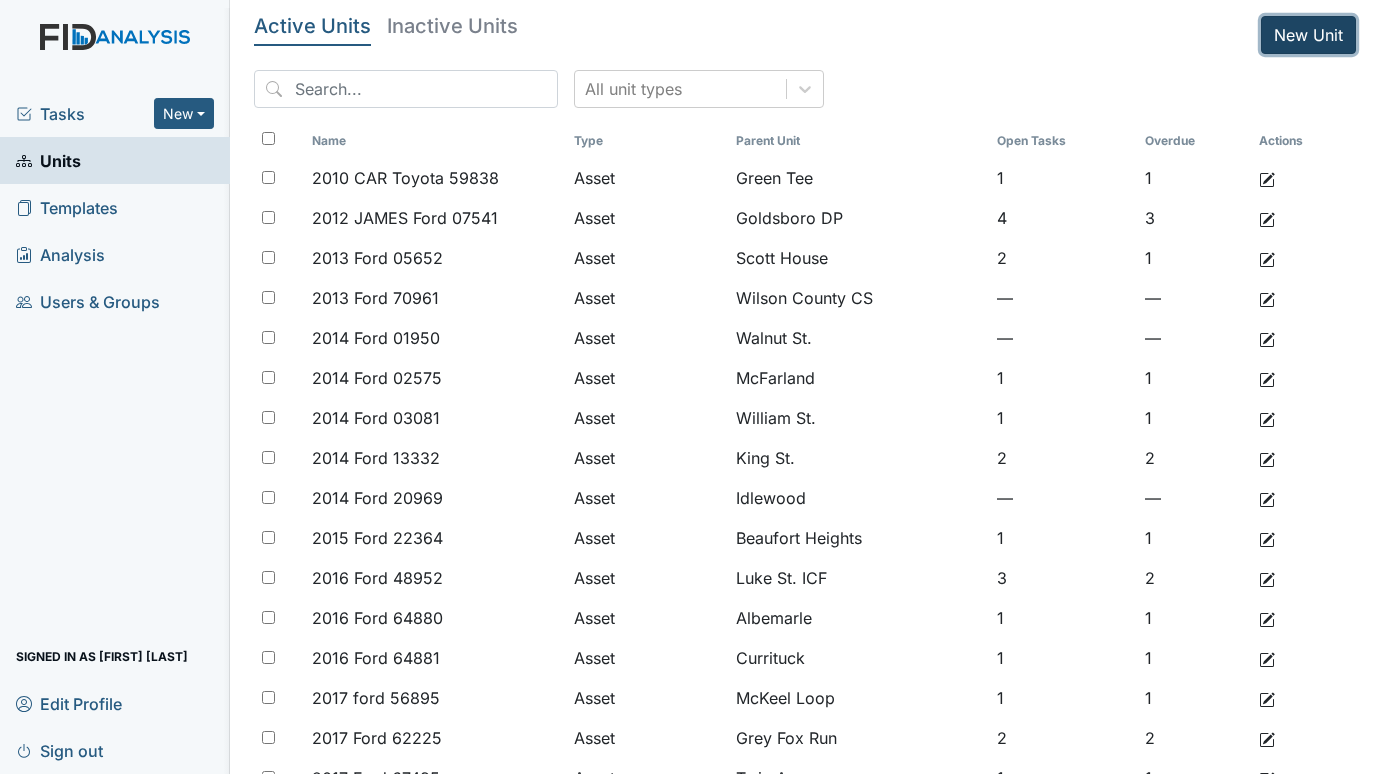 click on "New Unit" at bounding box center (1308, 35) 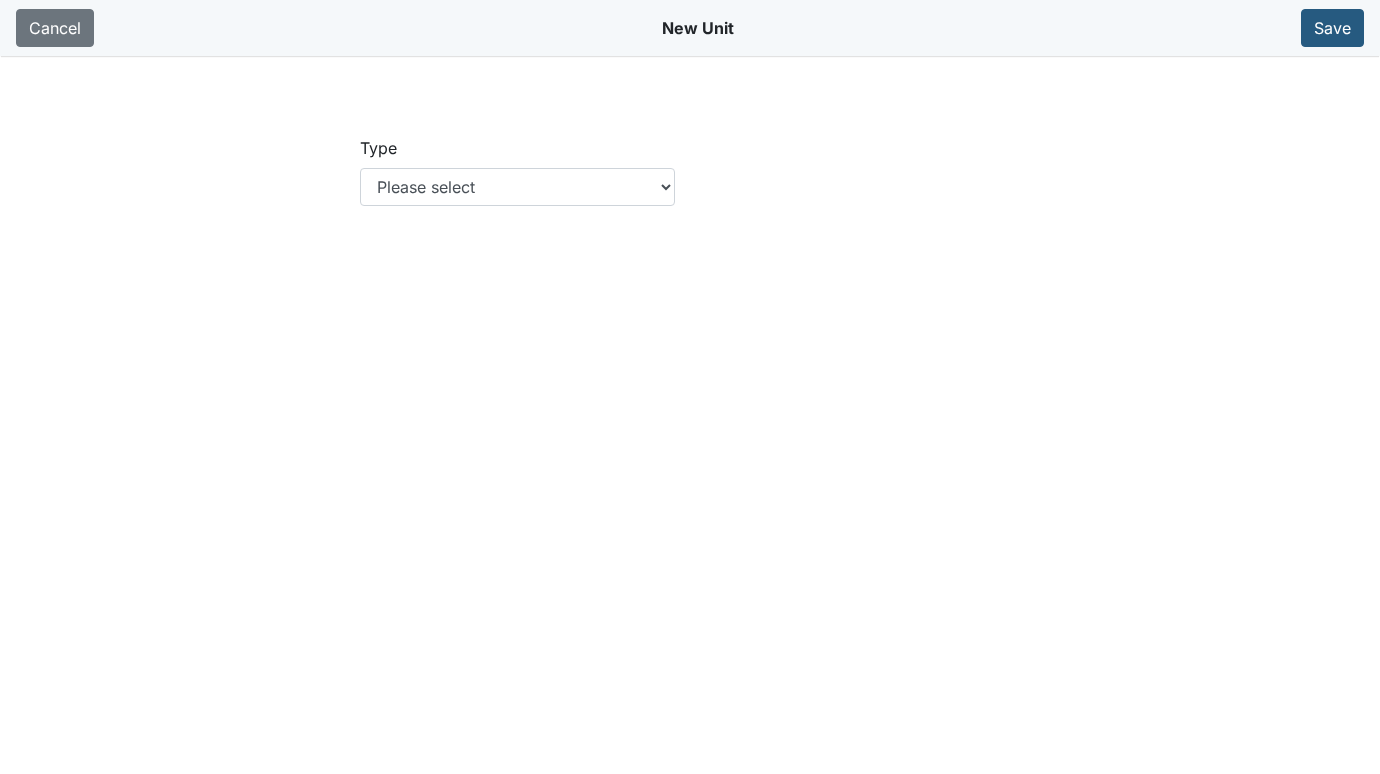 scroll, scrollTop: 0, scrollLeft: 0, axis: both 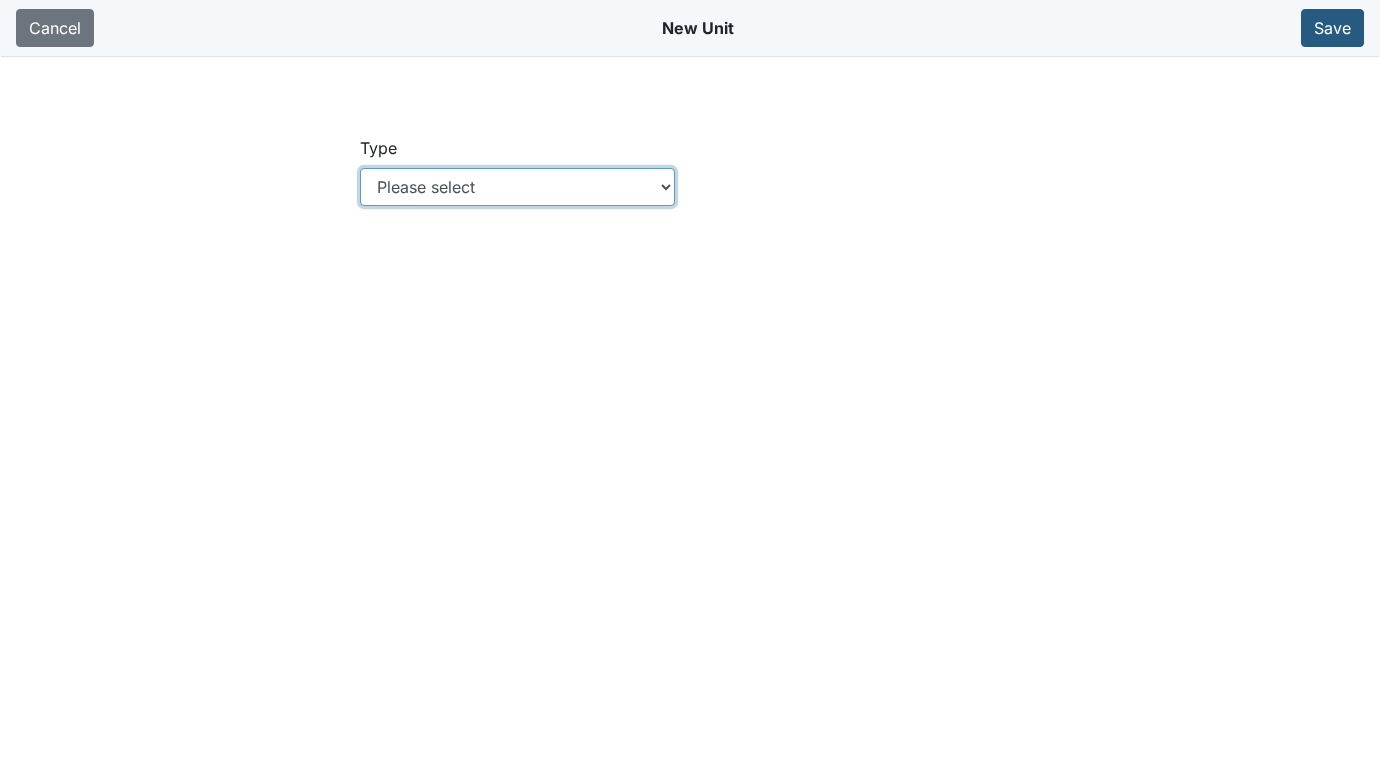 click on "Please select
Location
Location: Employee
Location: Consumer
Location: Asset
Location: Other" at bounding box center [517, 187] 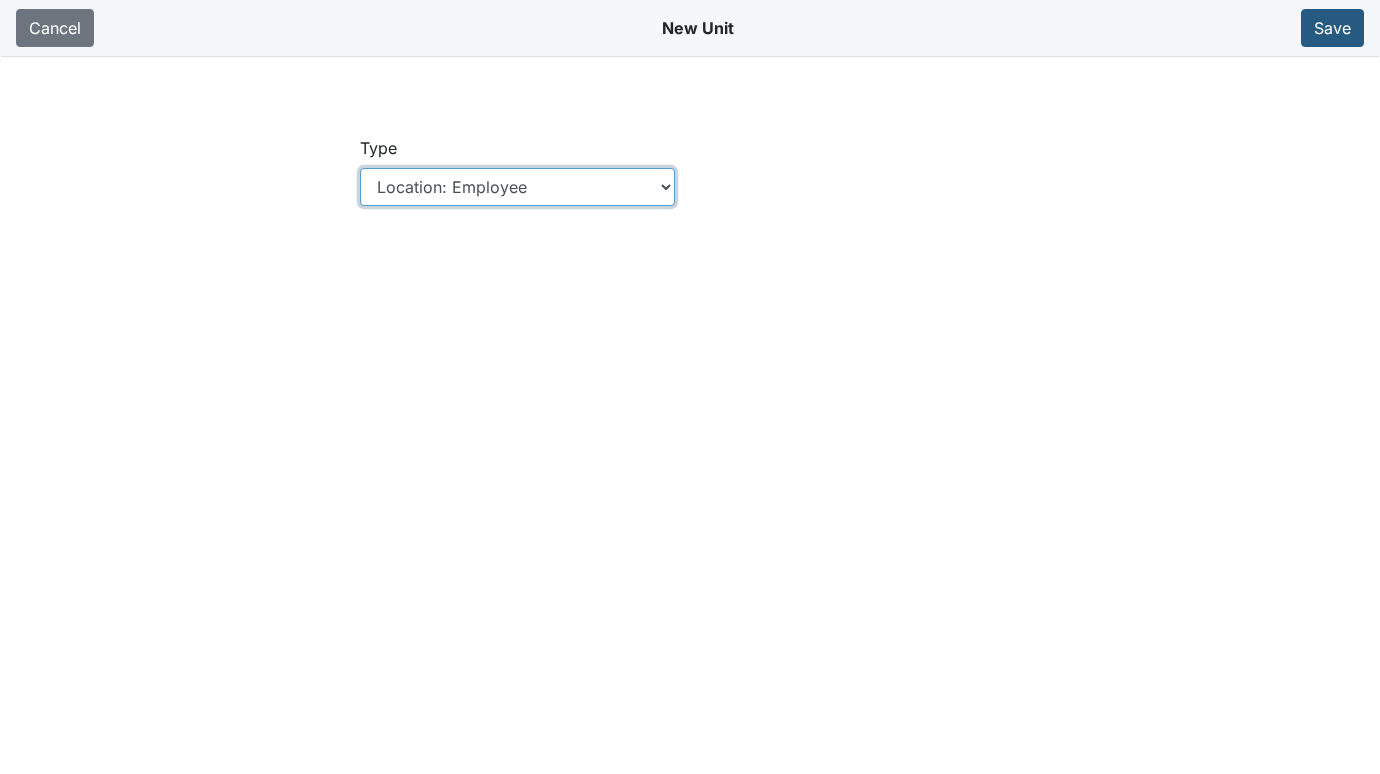 click on "Please select
Location
Location: Employee
Location: Consumer
Location: Asset
Location: Other" at bounding box center [517, 187] 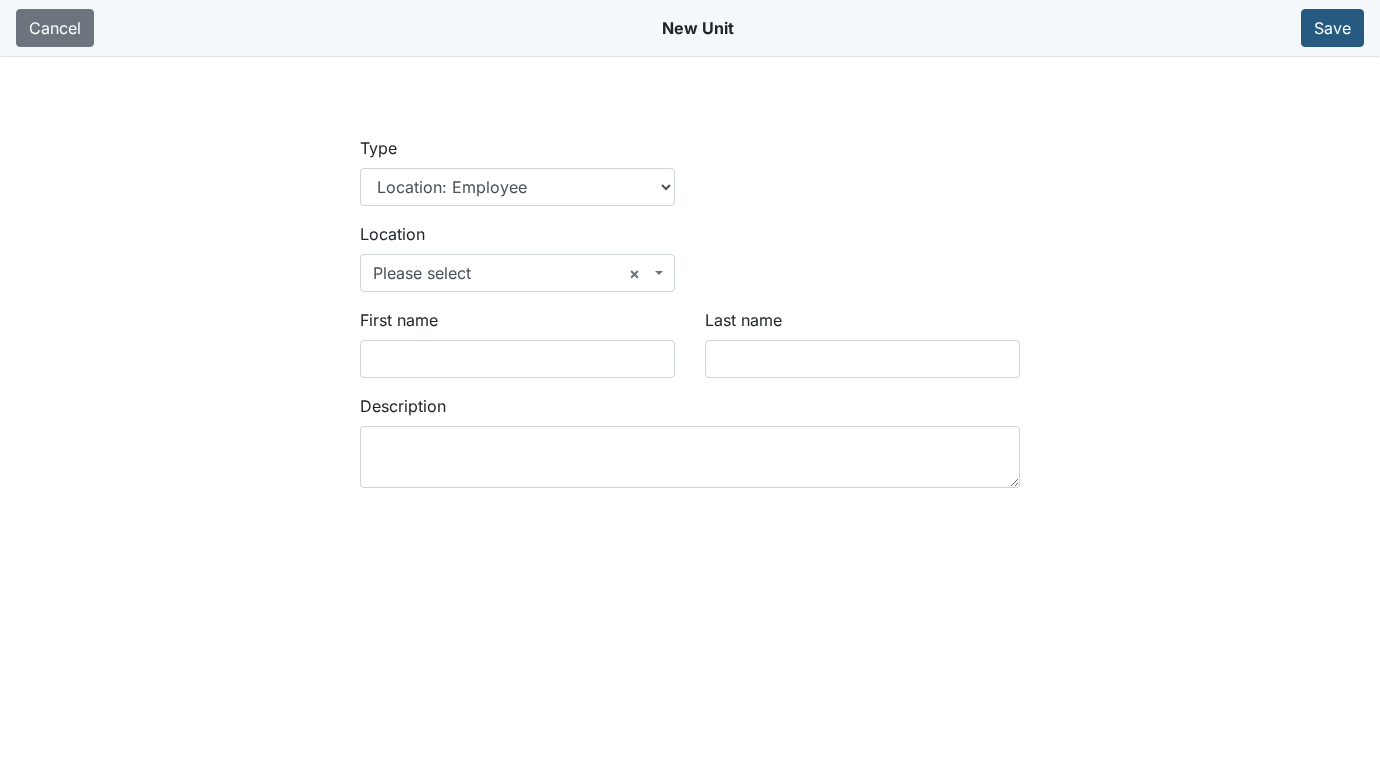 scroll, scrollTop: 0, scrollLeft: 0, axis: both 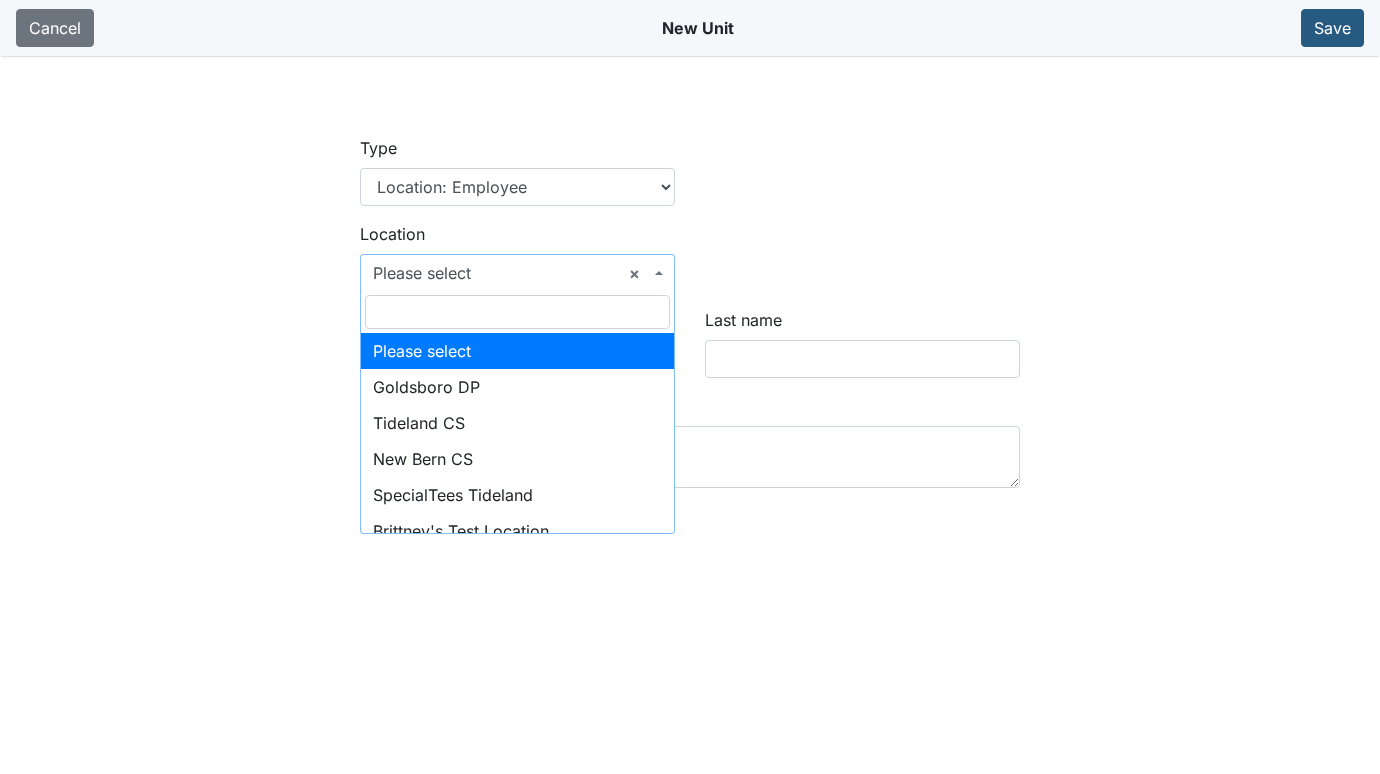 click on "× Please select" at bounding box center [511, 273] 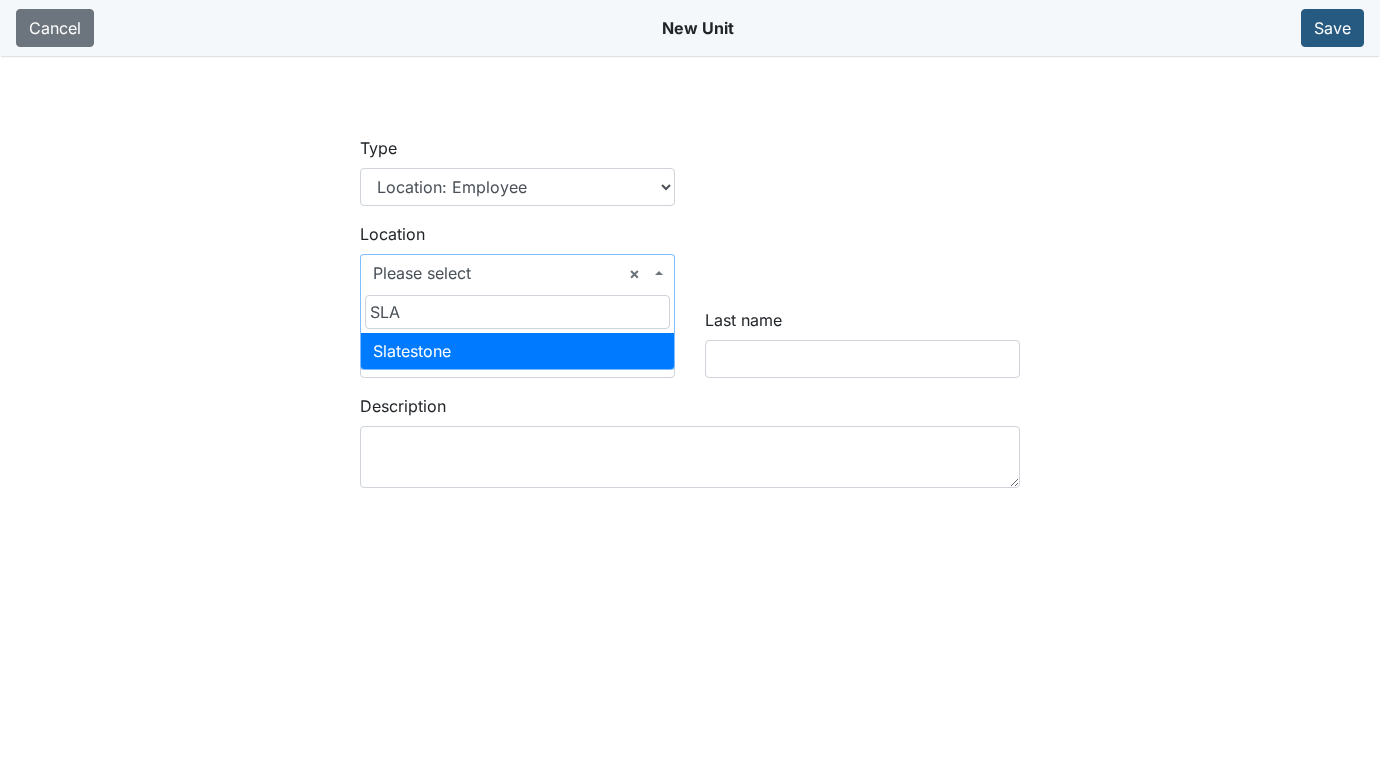 type on "SLA" 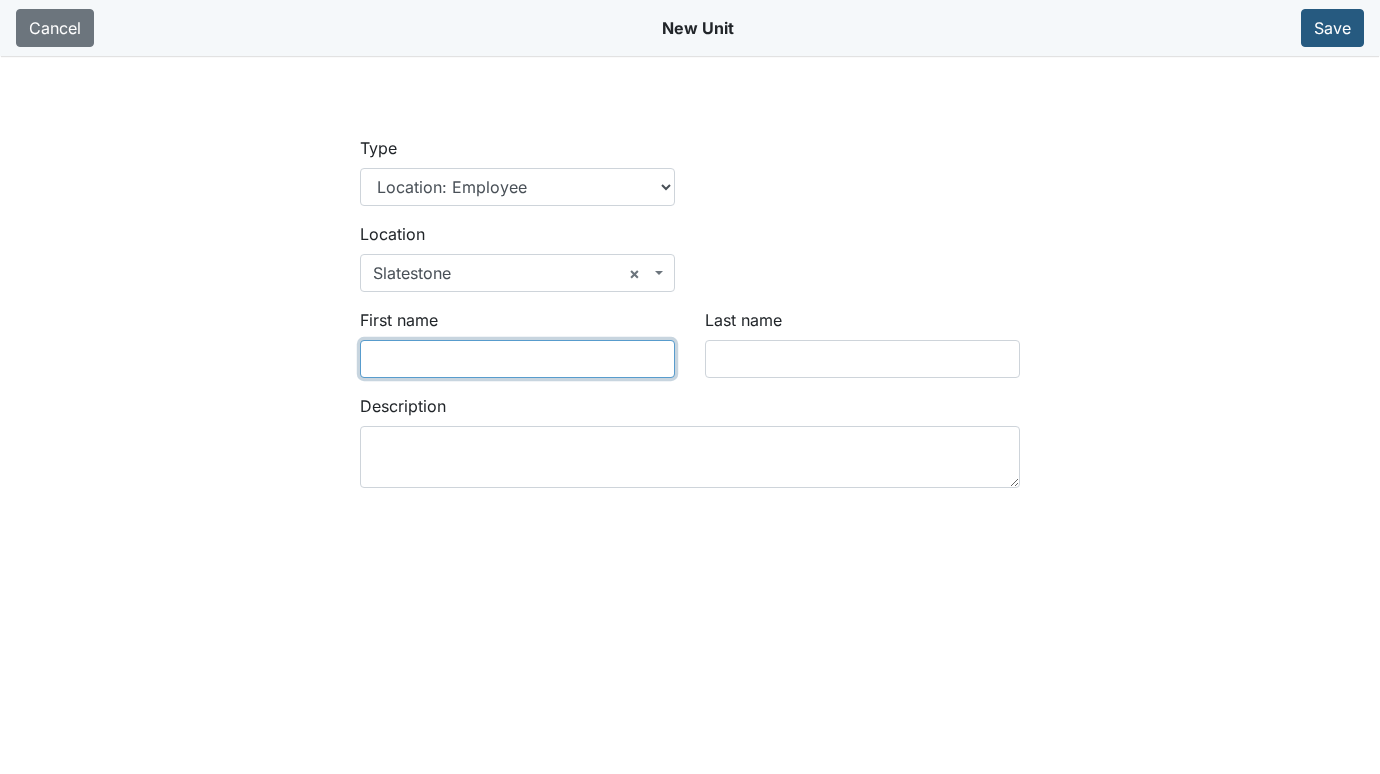 click on "First name" at bounding box center [517, 359] 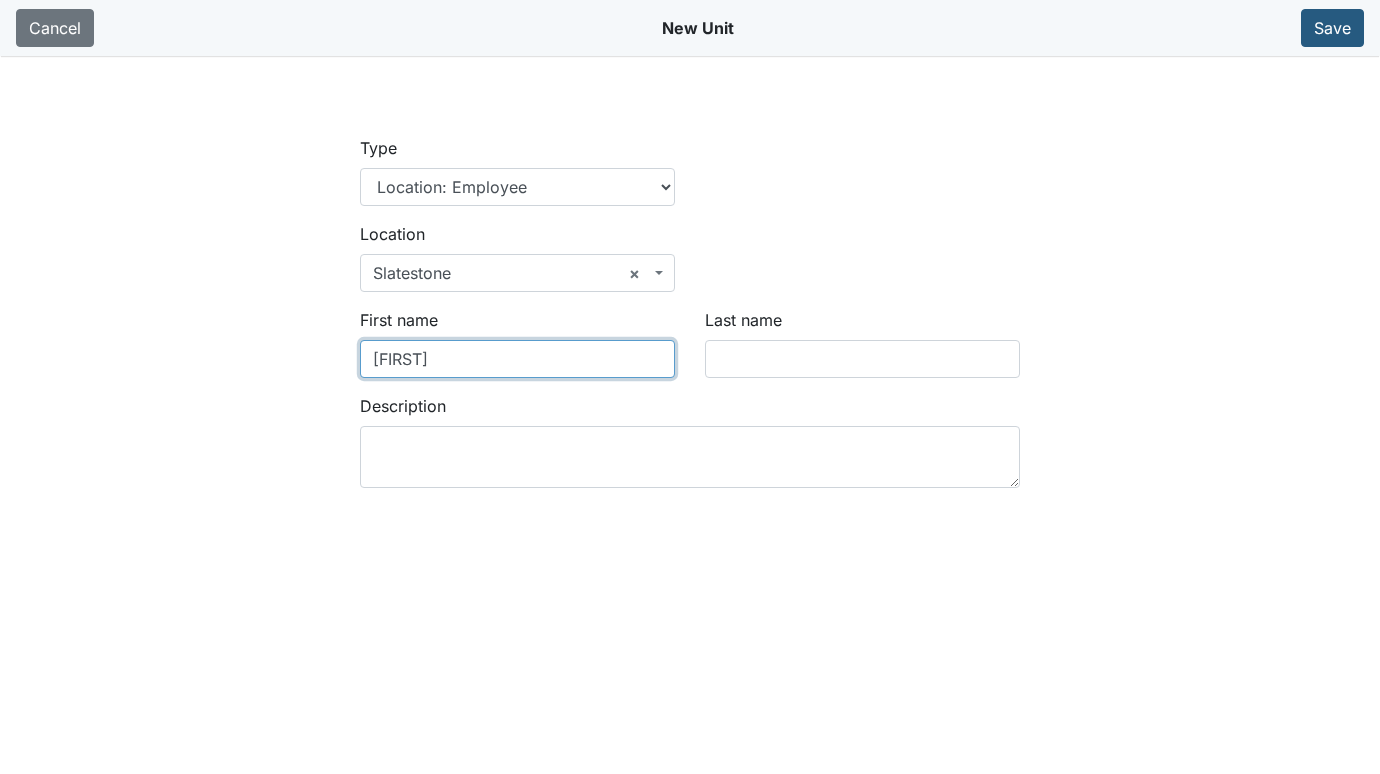 type on "Aaron" 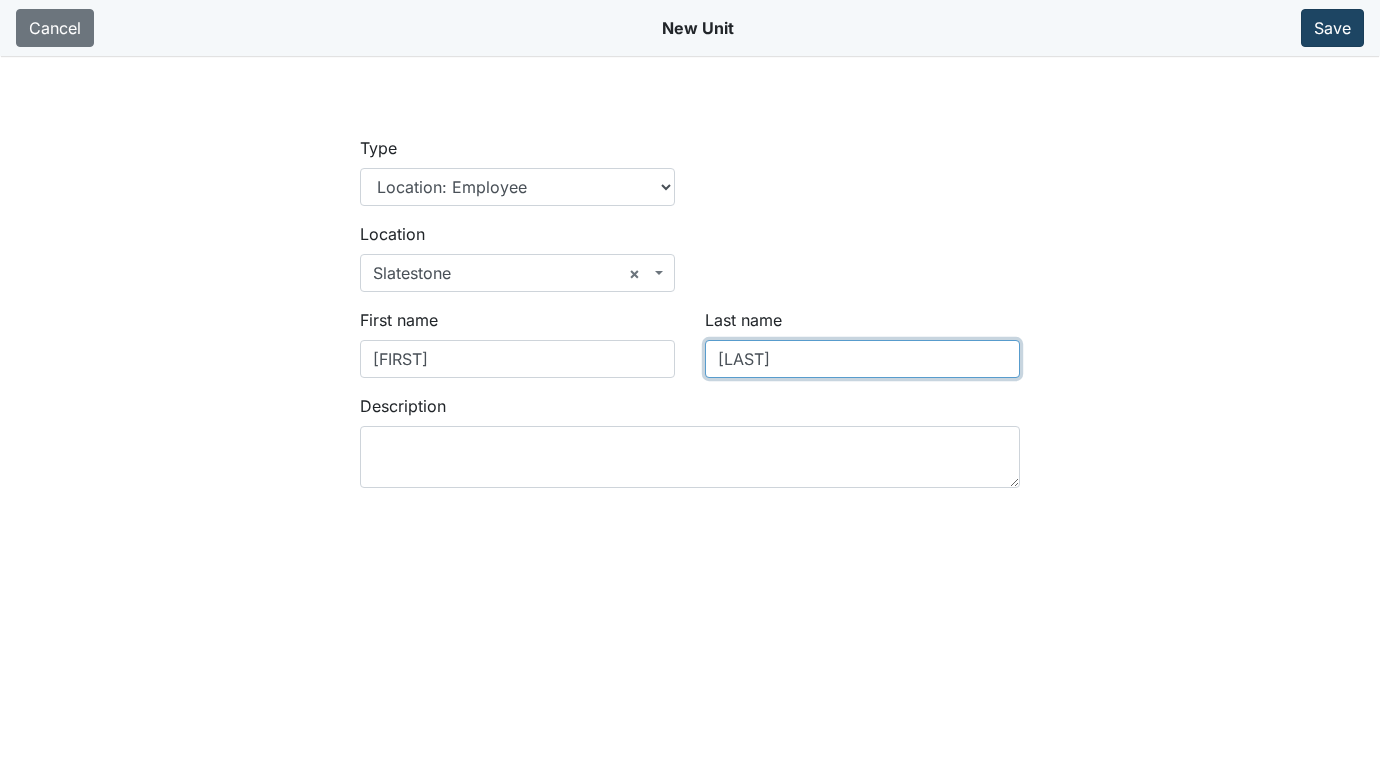 type on "Bell" 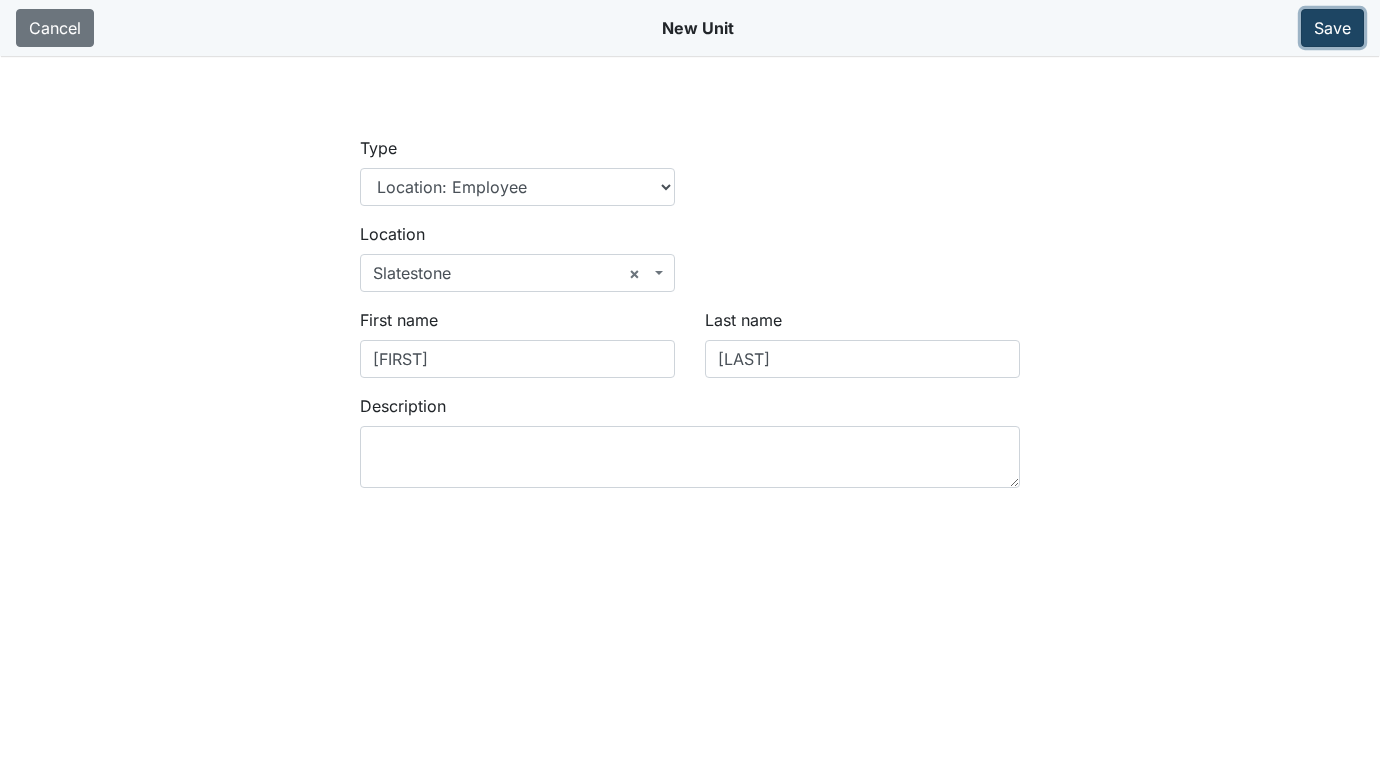 click on "Save" at bounding box center [1332, 28] 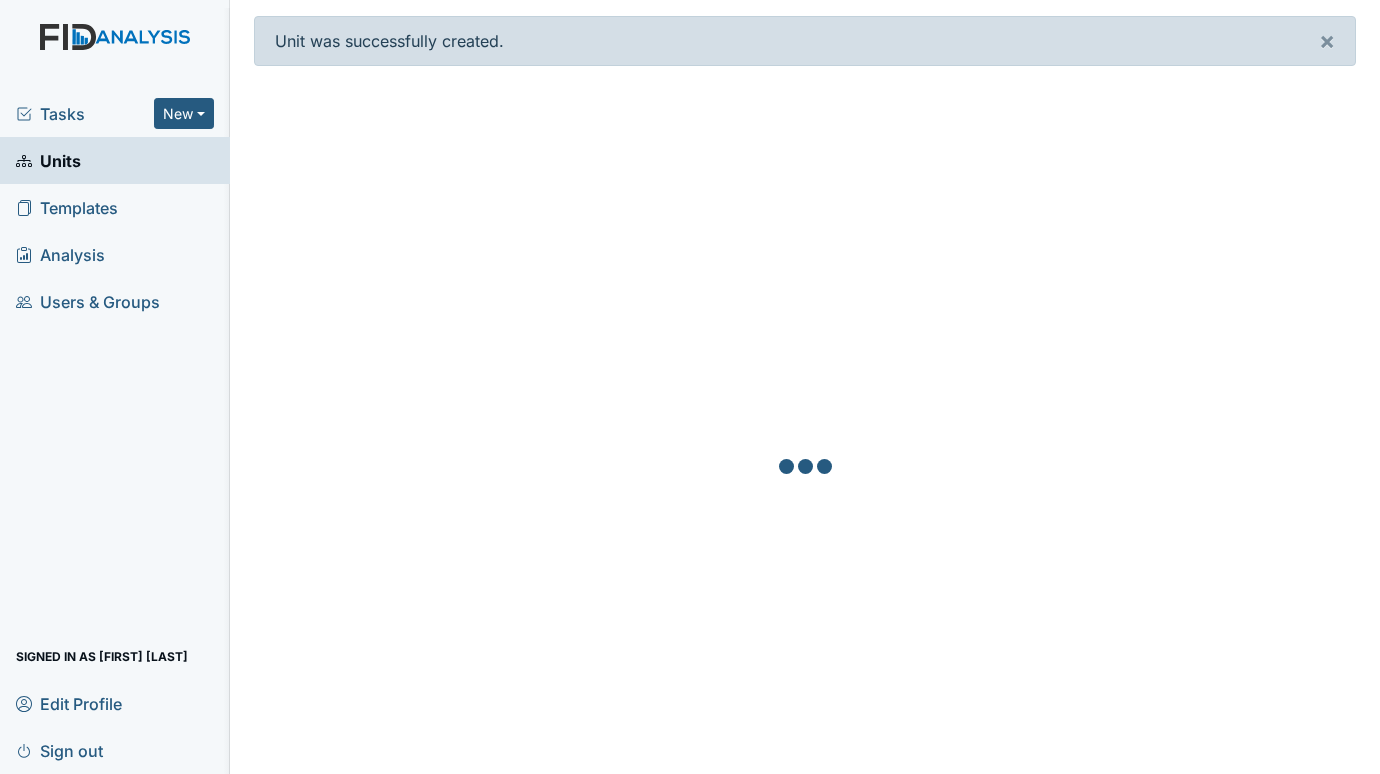 scroll, scrollTop: 0, scrollLeft: 0, axis: both 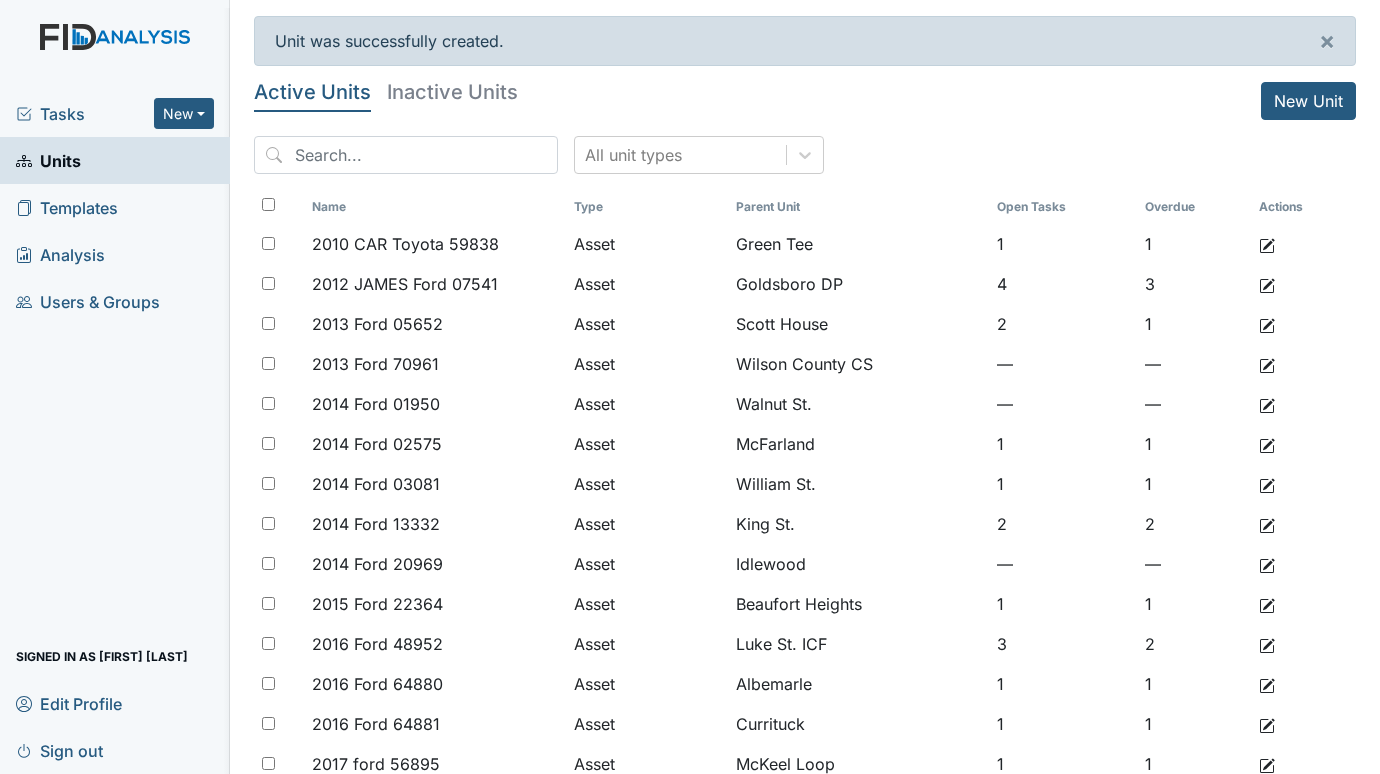 click on "Tasks" at bounding box center (85, 114) 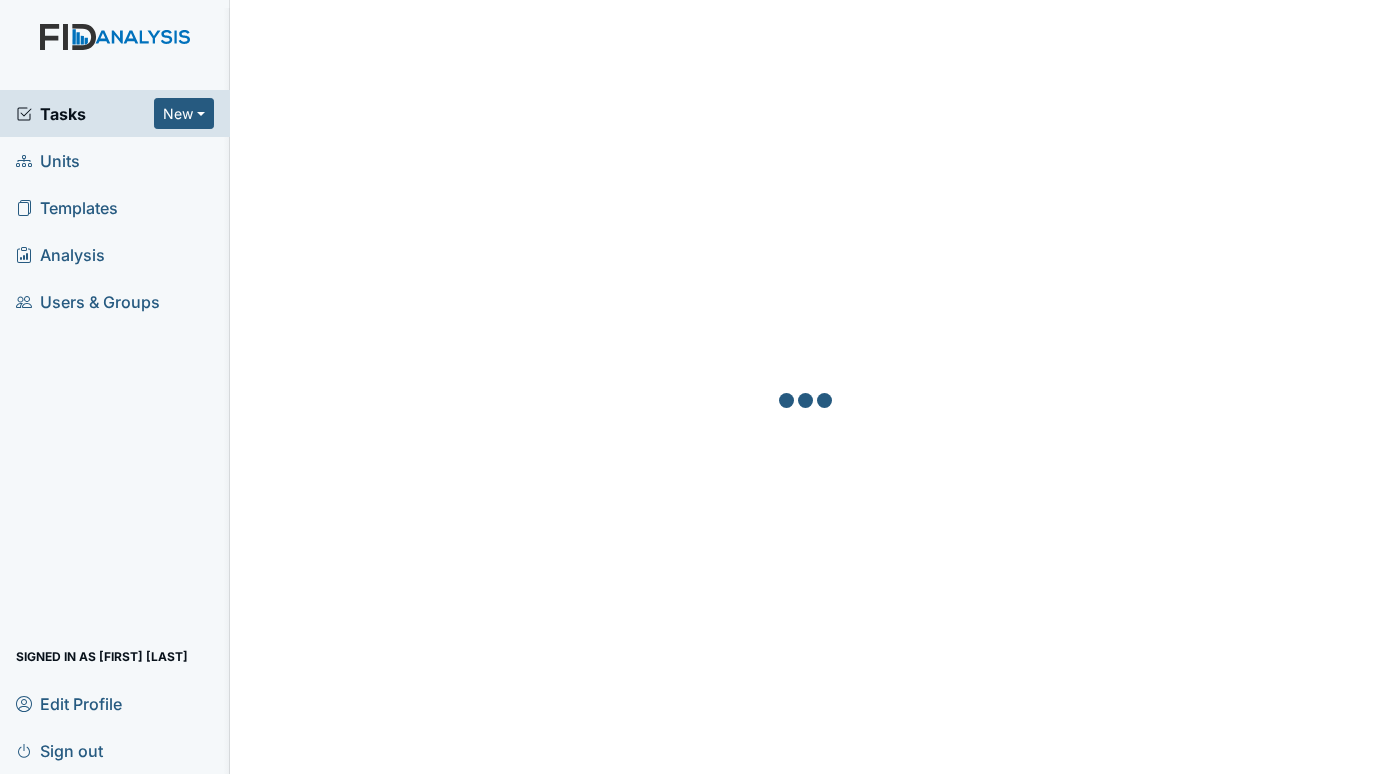 scroll, scrollTop: 0, scrollLeft: 0, axis: both 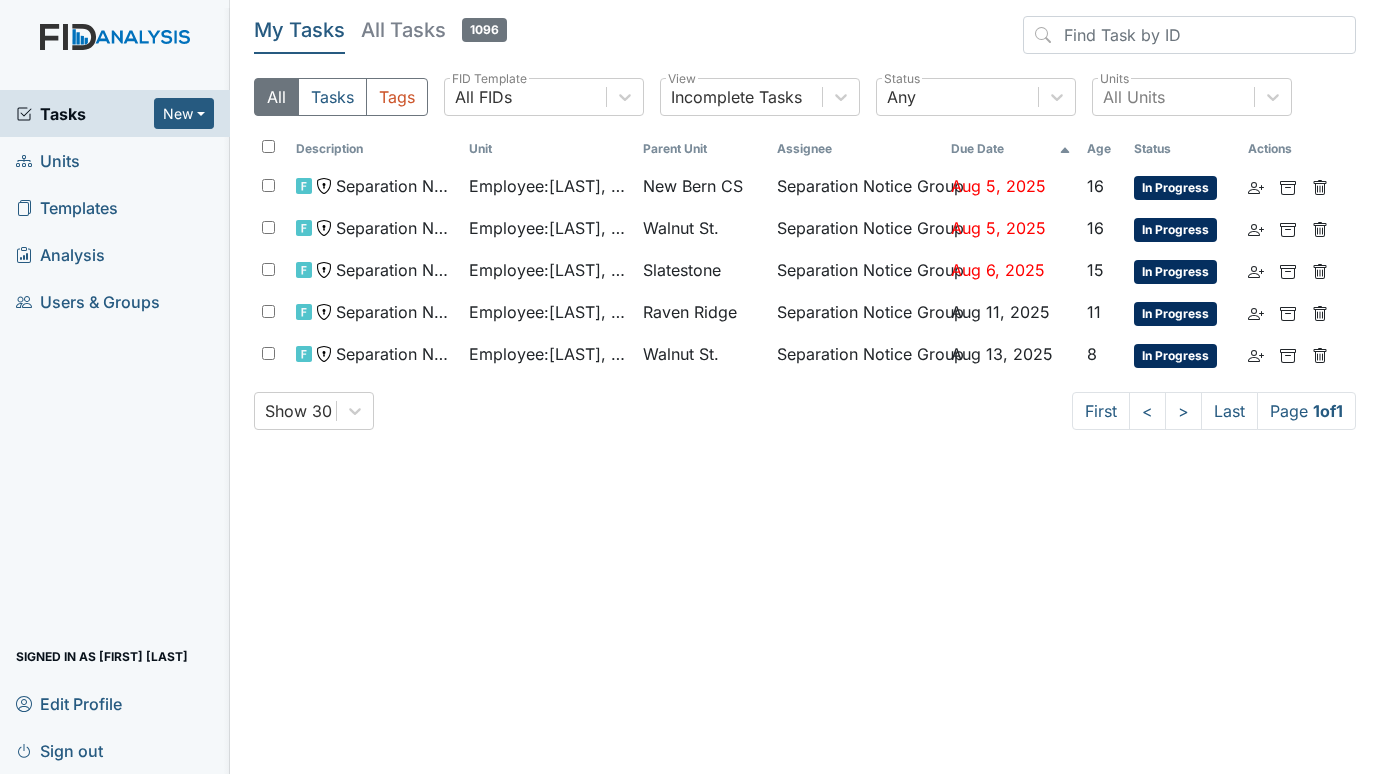 click on "Units" at bounding box center [48, 160] 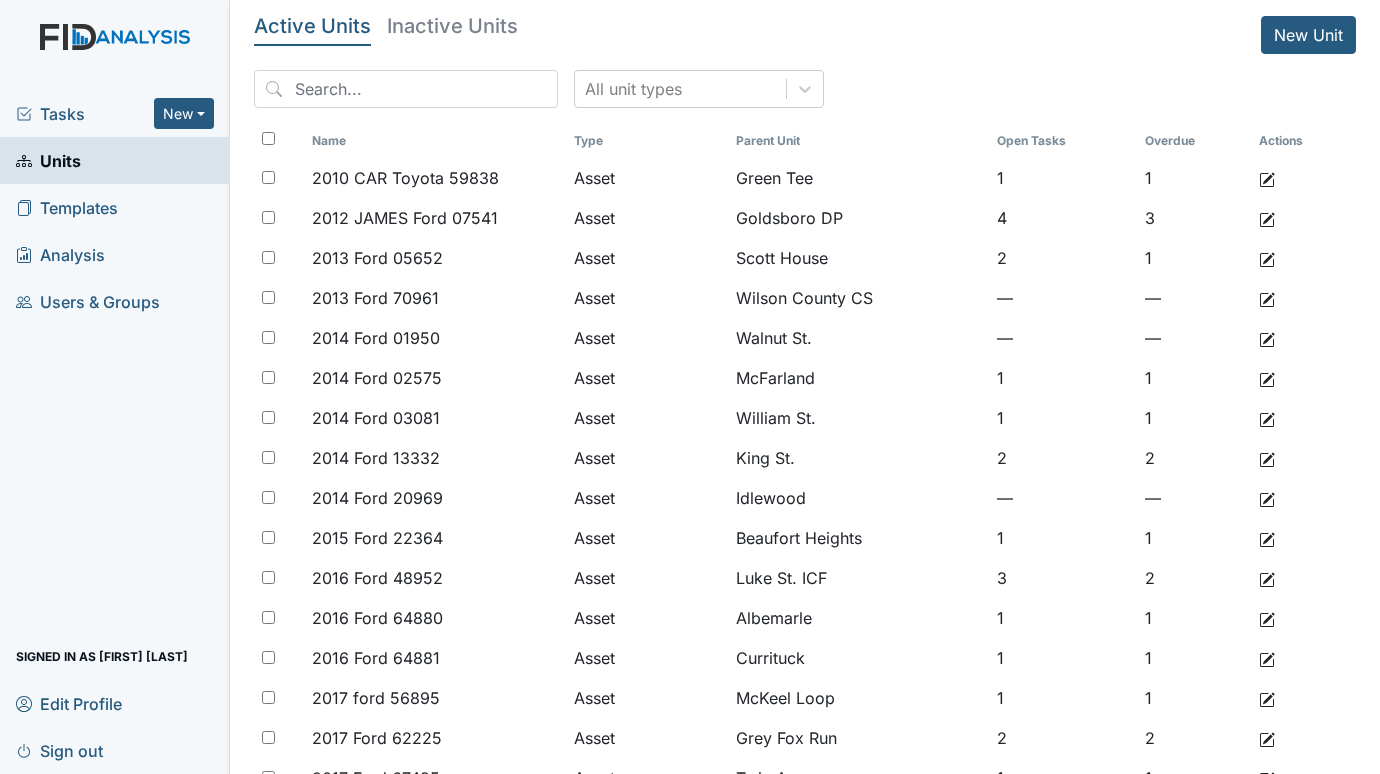 scroll, scrollTop: 0, scrollLeft: 0, axis: both 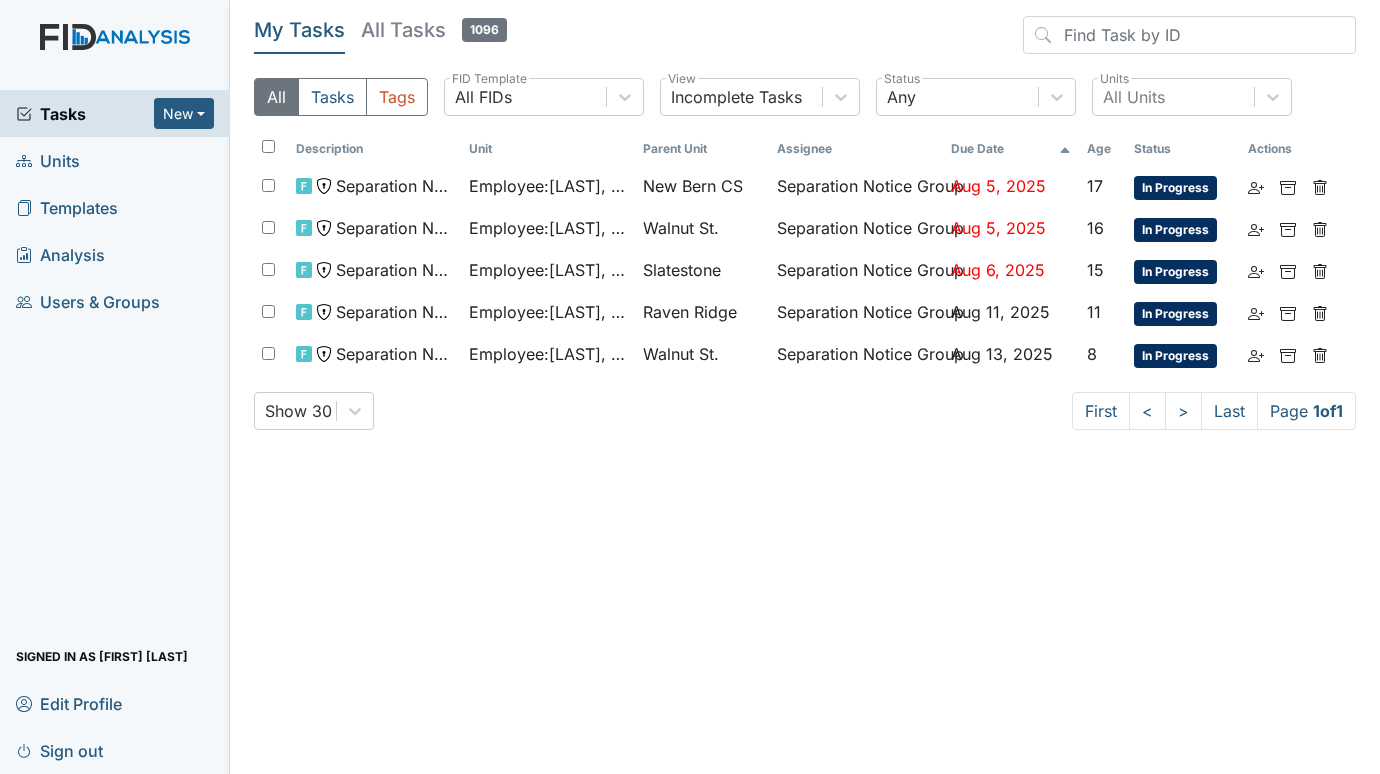 click on "Units" at bounding box center [48, 160] 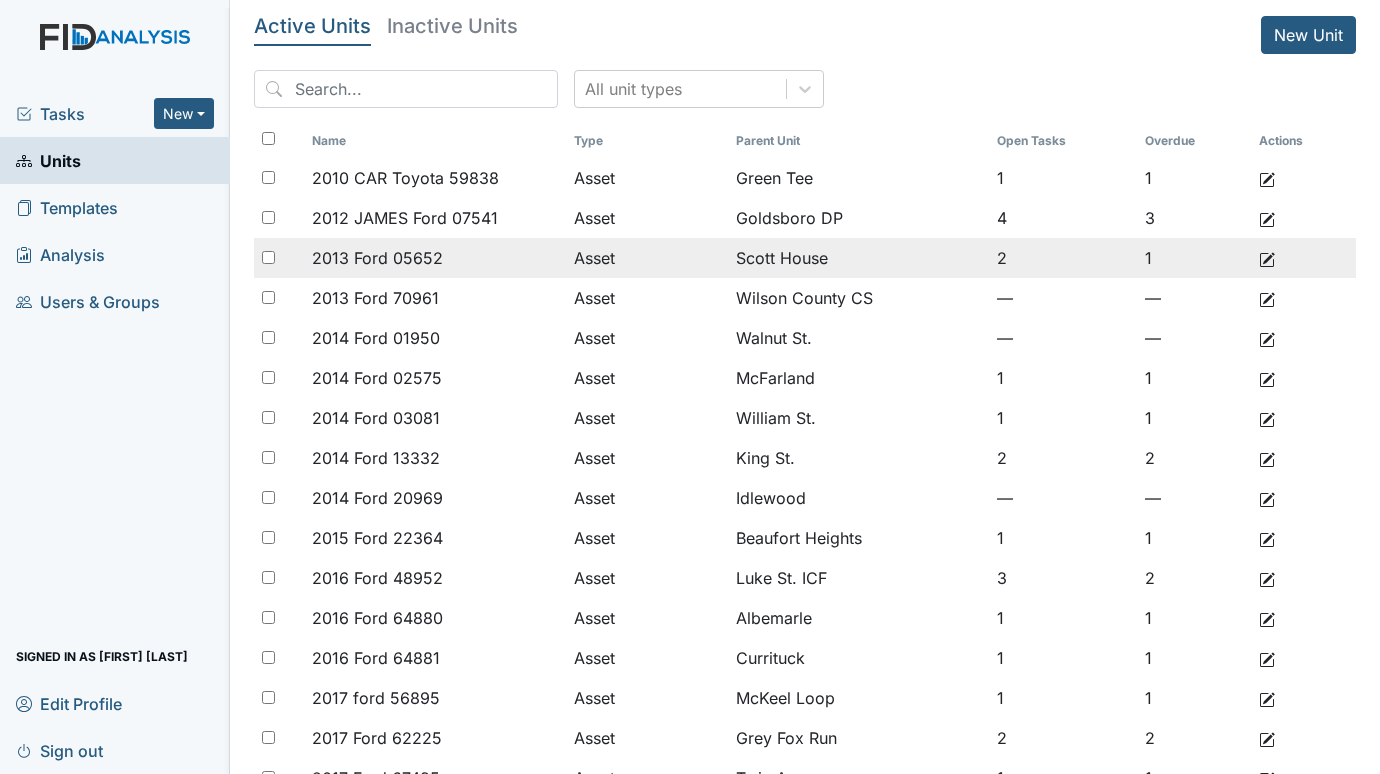 scroll, scrollTop: 0, scrollLeft: 0, axis: both 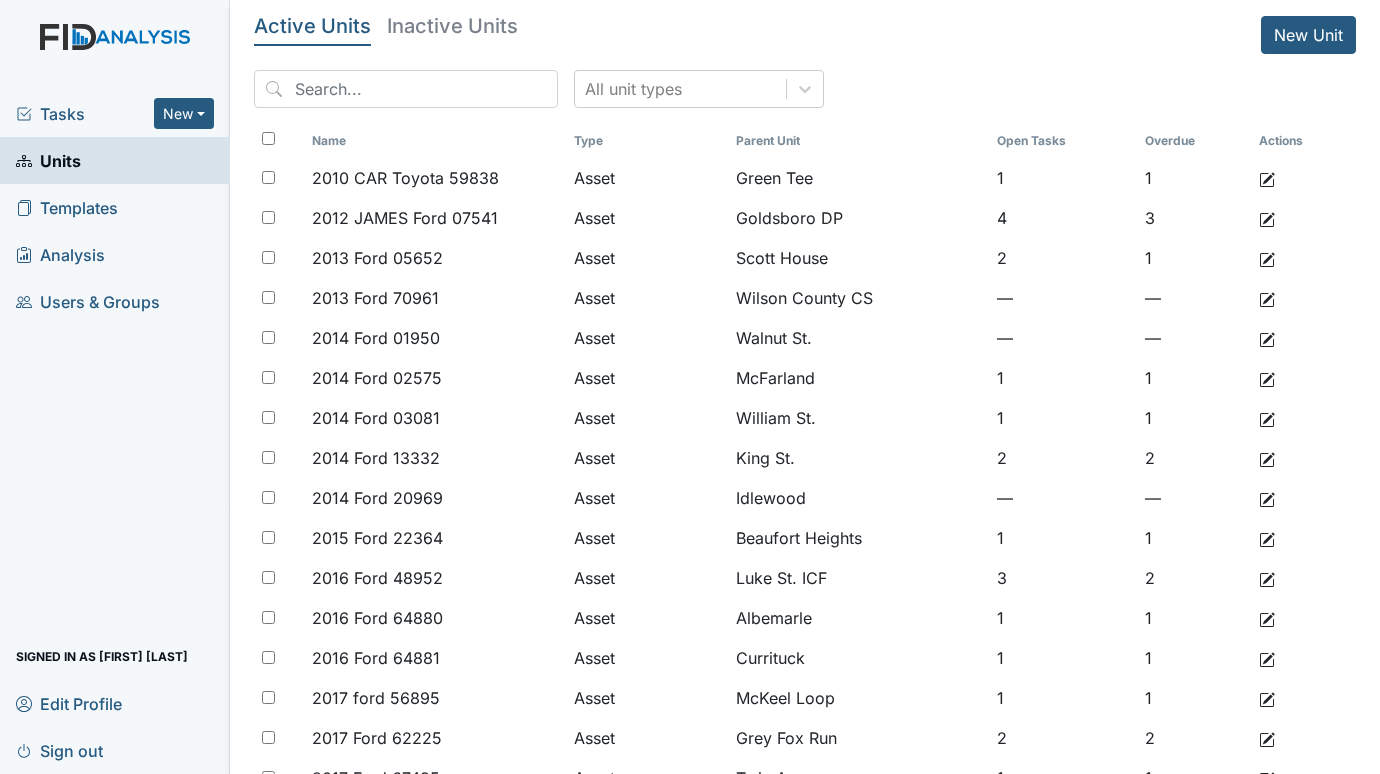 click on "Inactive Units" at bounding box center [452, 26] 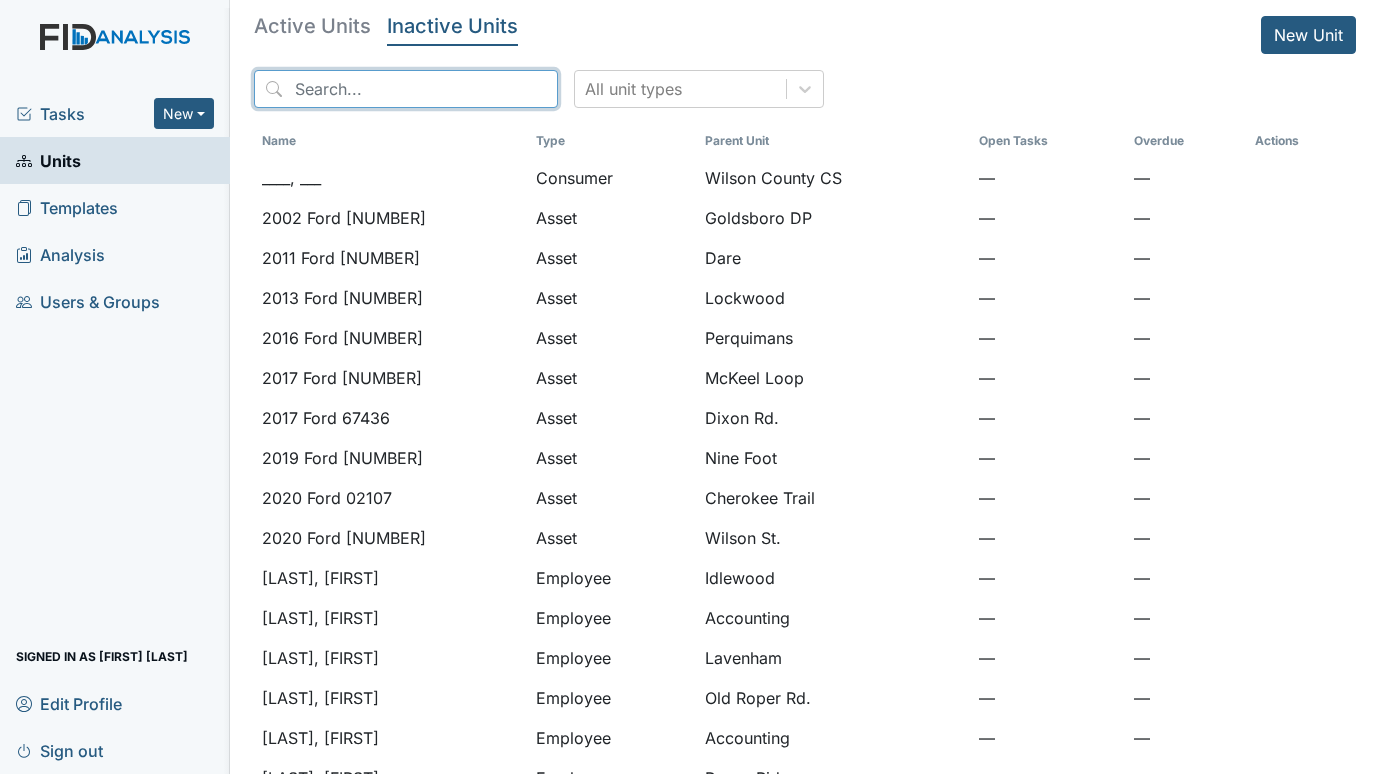click at bounding box center (406, 89) 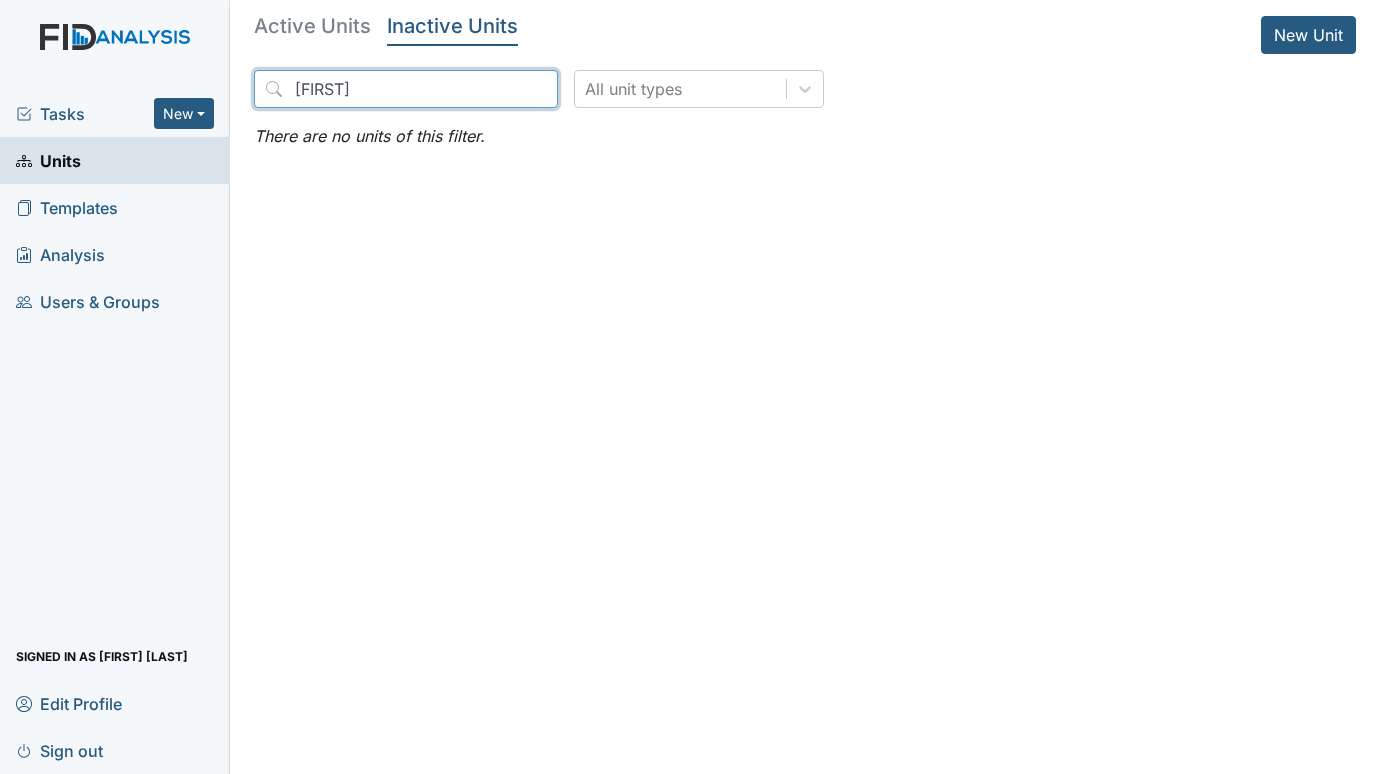 click on "marinez" at bounding box center [406, 89] 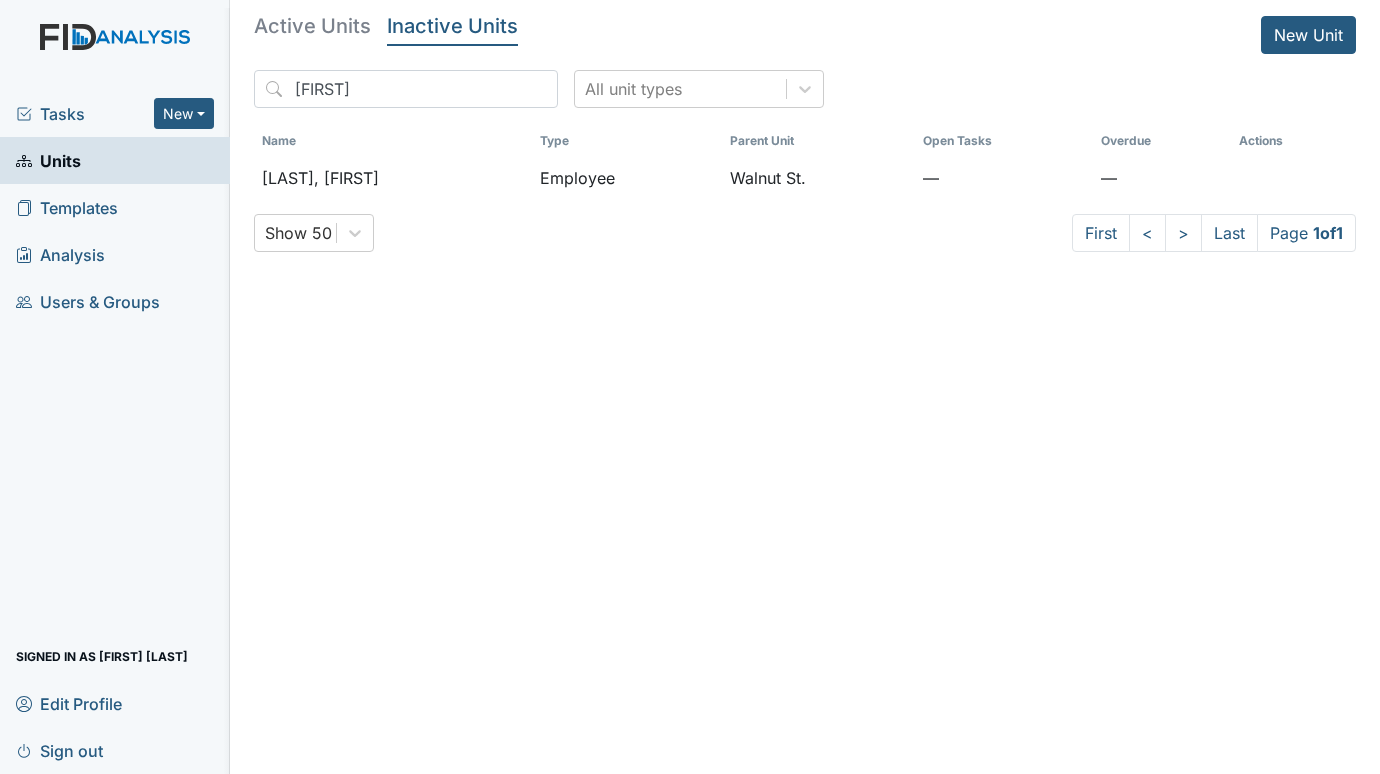 click on "Active Units" at bounding box center [312, 26] 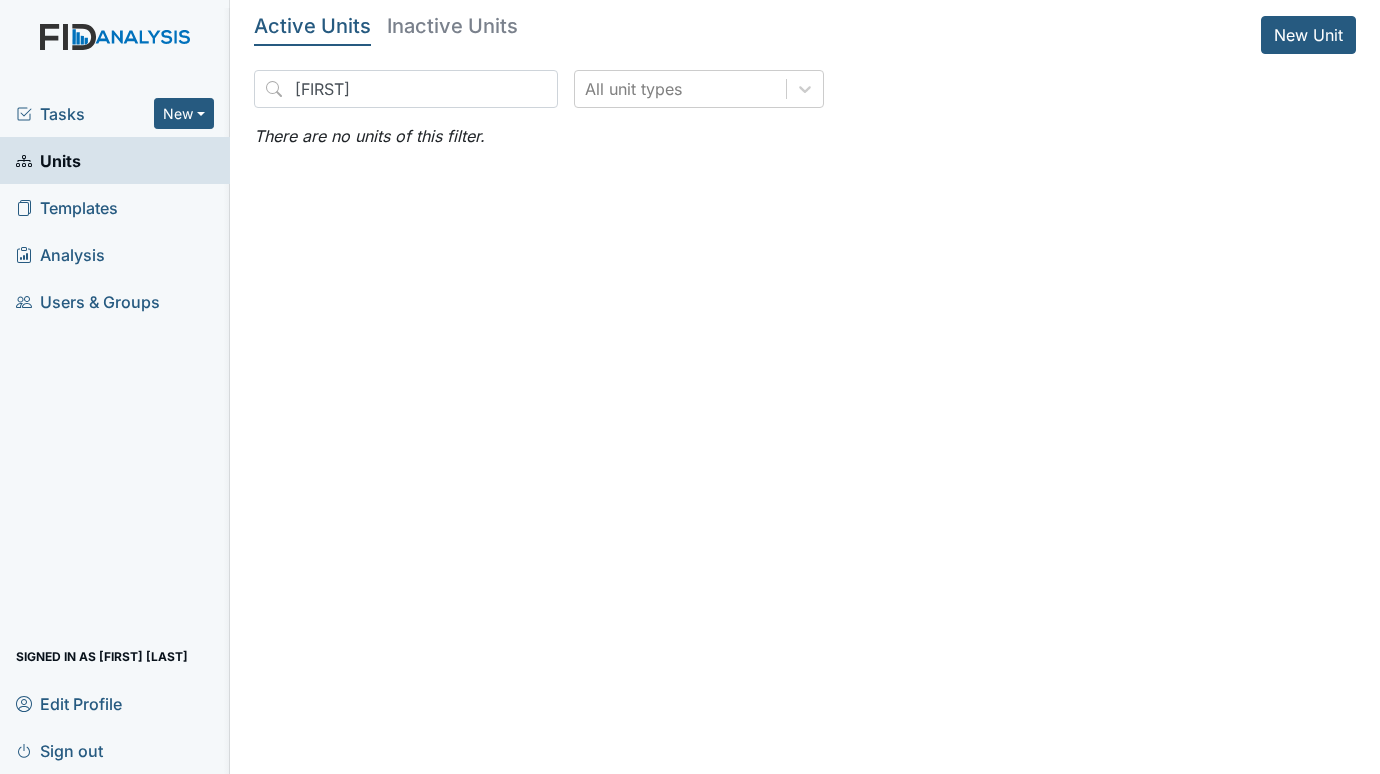 click on "Inactive Units" at bounding box center (452, 26) 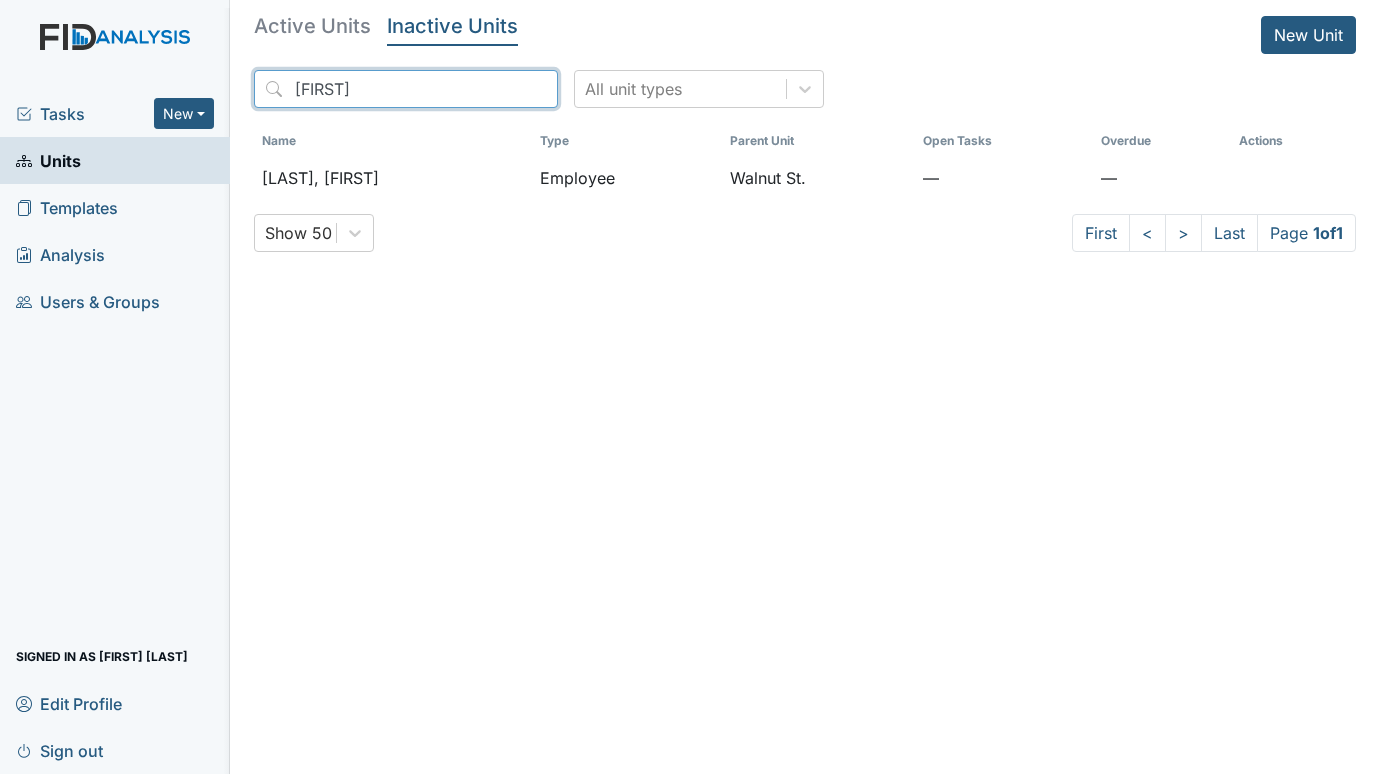 click on "martinez" at bounding box center (406, 89) 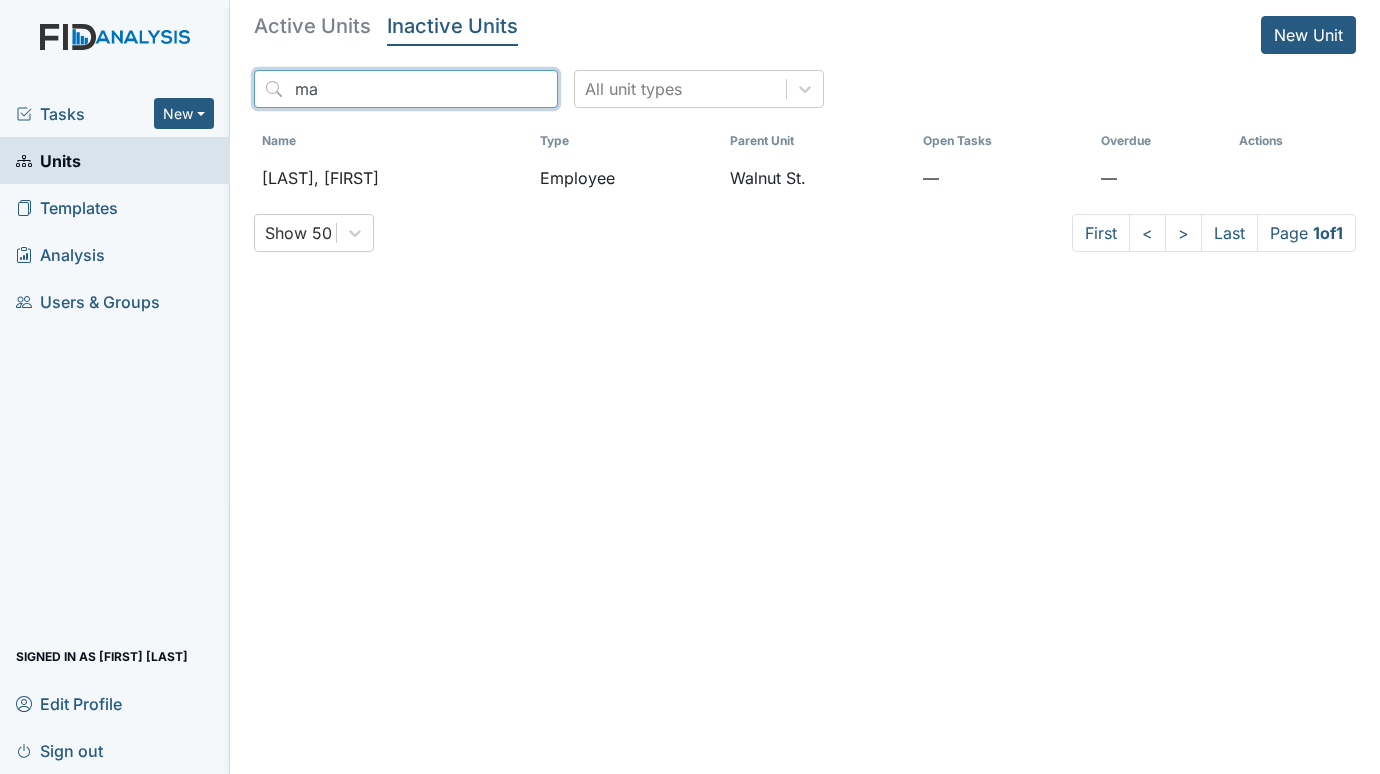 type on "m" 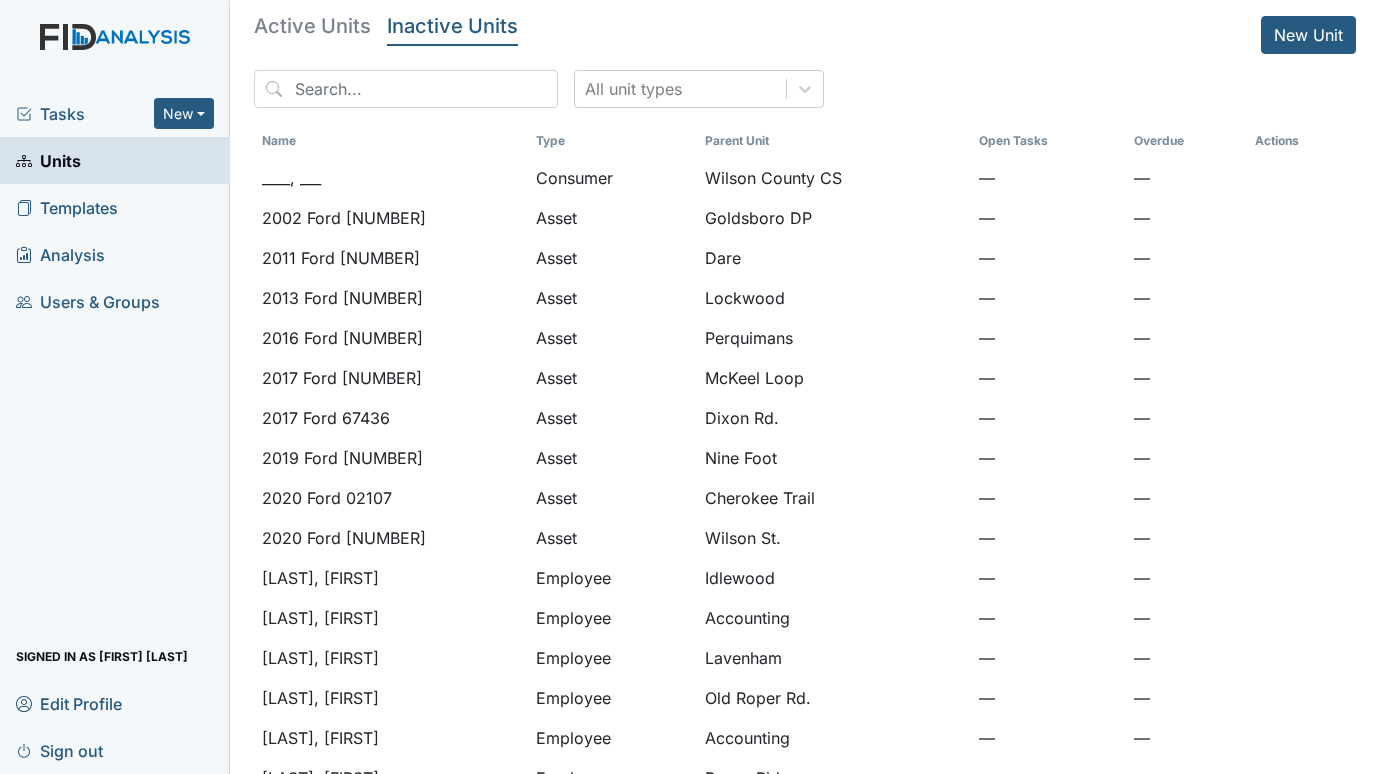 click on "Inactive Units" at bounding box center (452, 26) 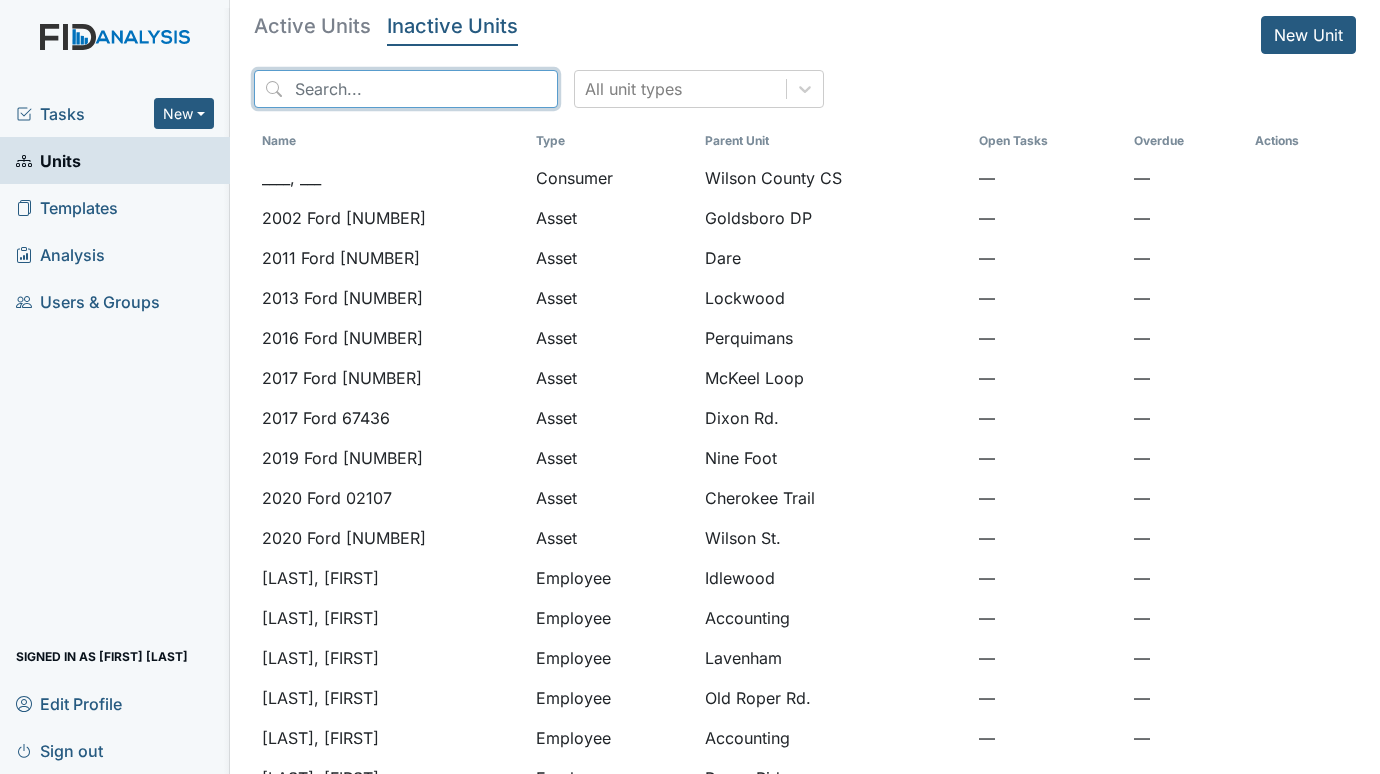 click at bounding box center [406, 89] 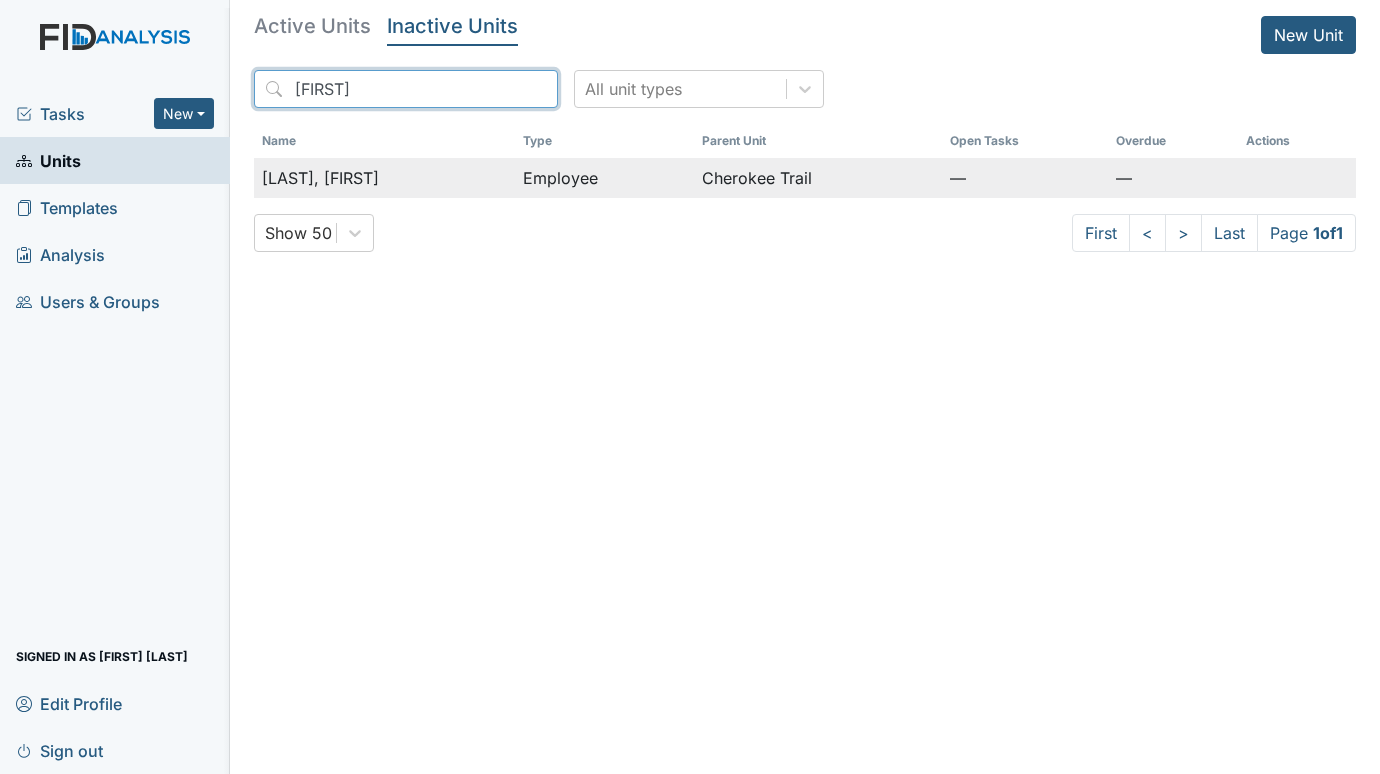 type on "moro" 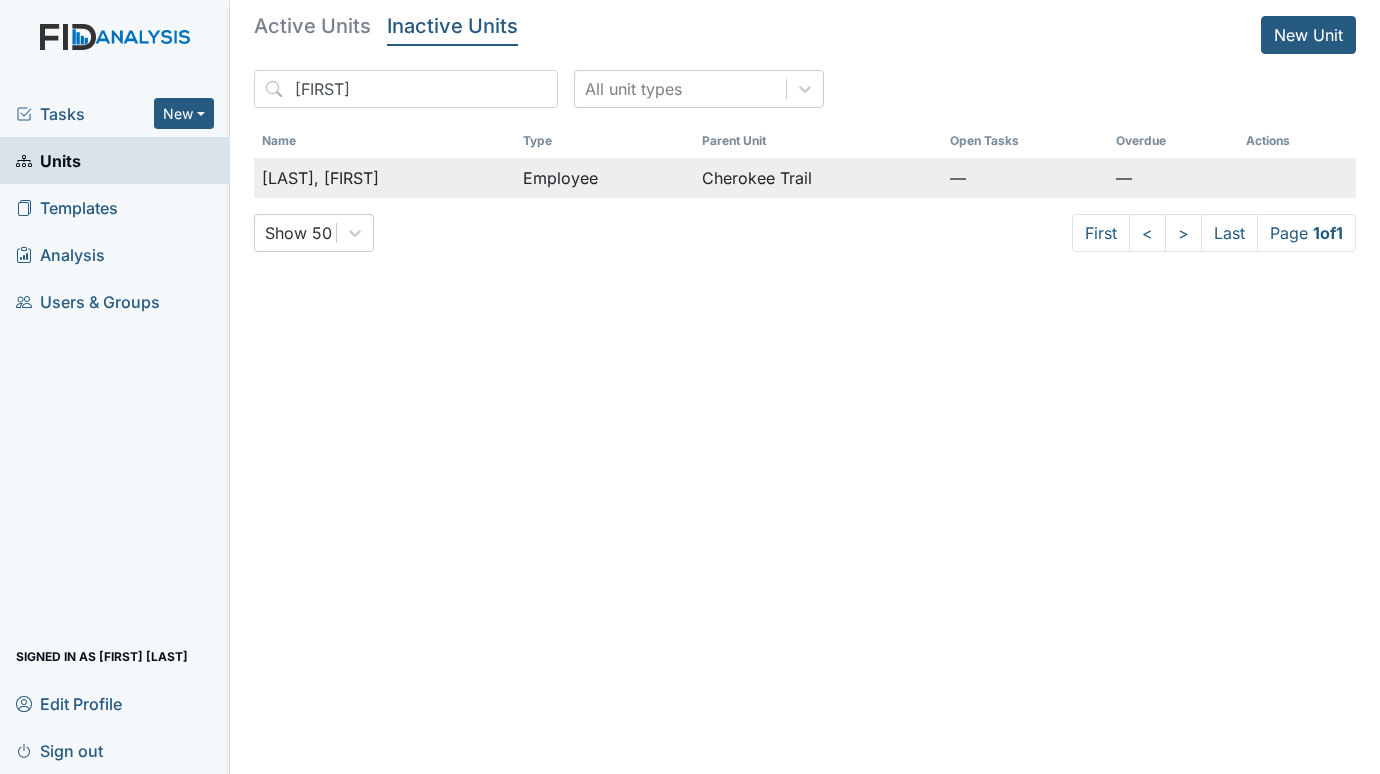 click on "[LAST], [FIRST]" at bounding box center [384, 178] 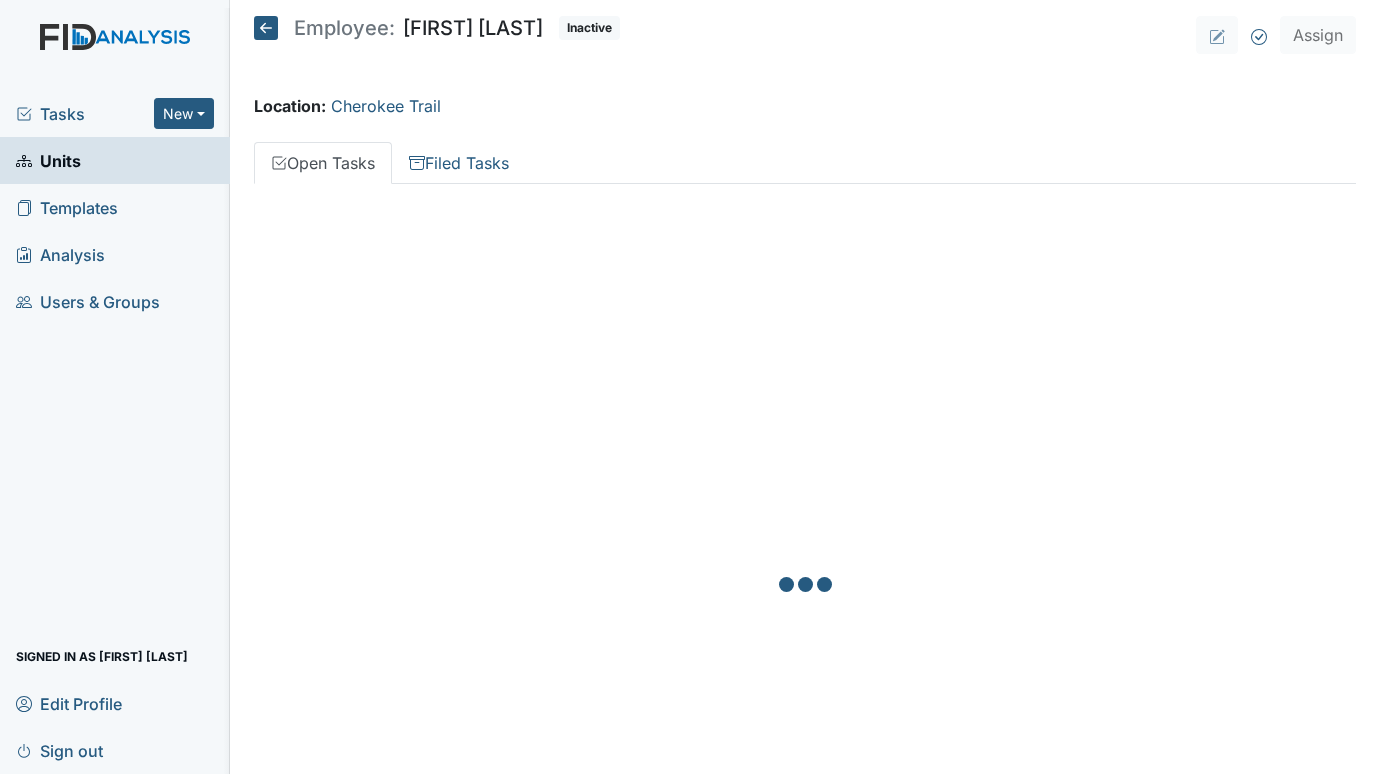 scroll, scrollTop: 0, scrollLeft: 0, axis: both 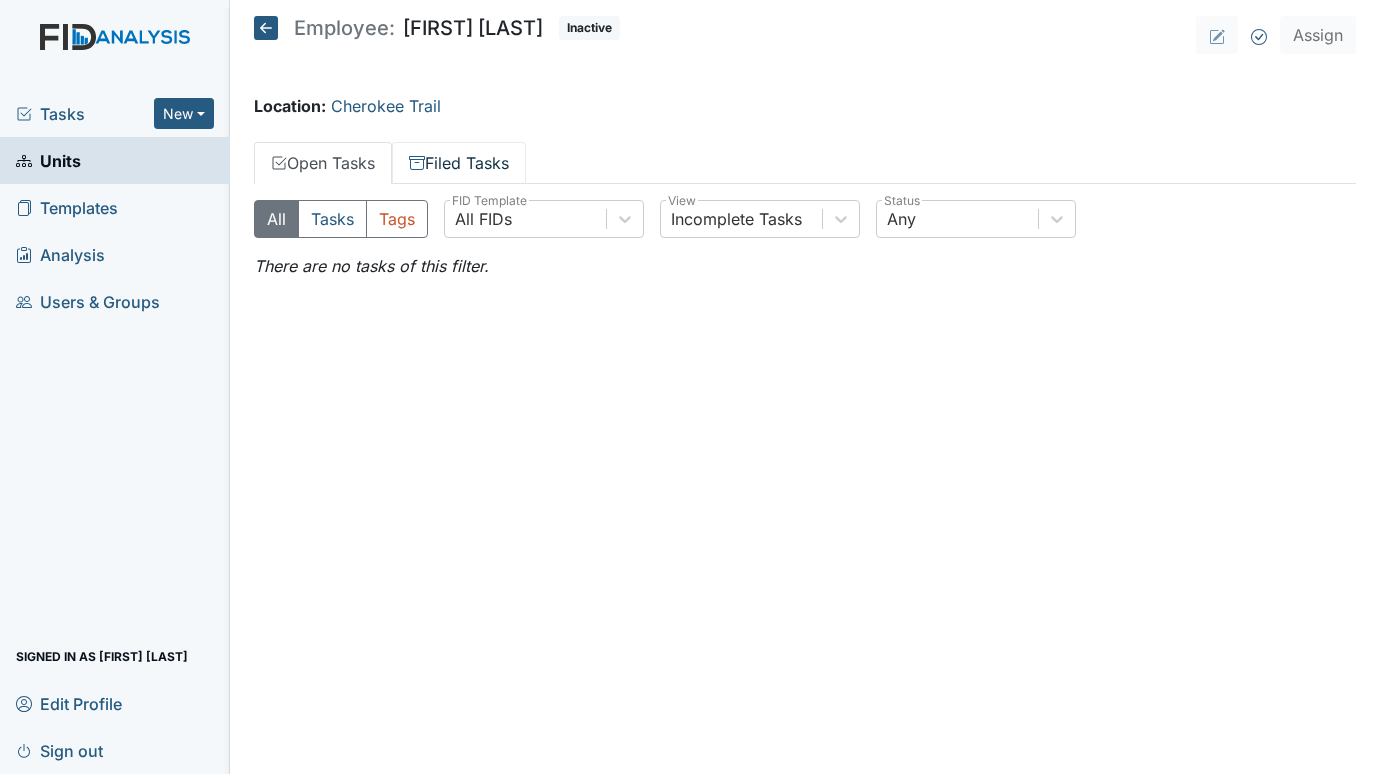 click on "Filed Tasks" at bounding box center (459, 163) 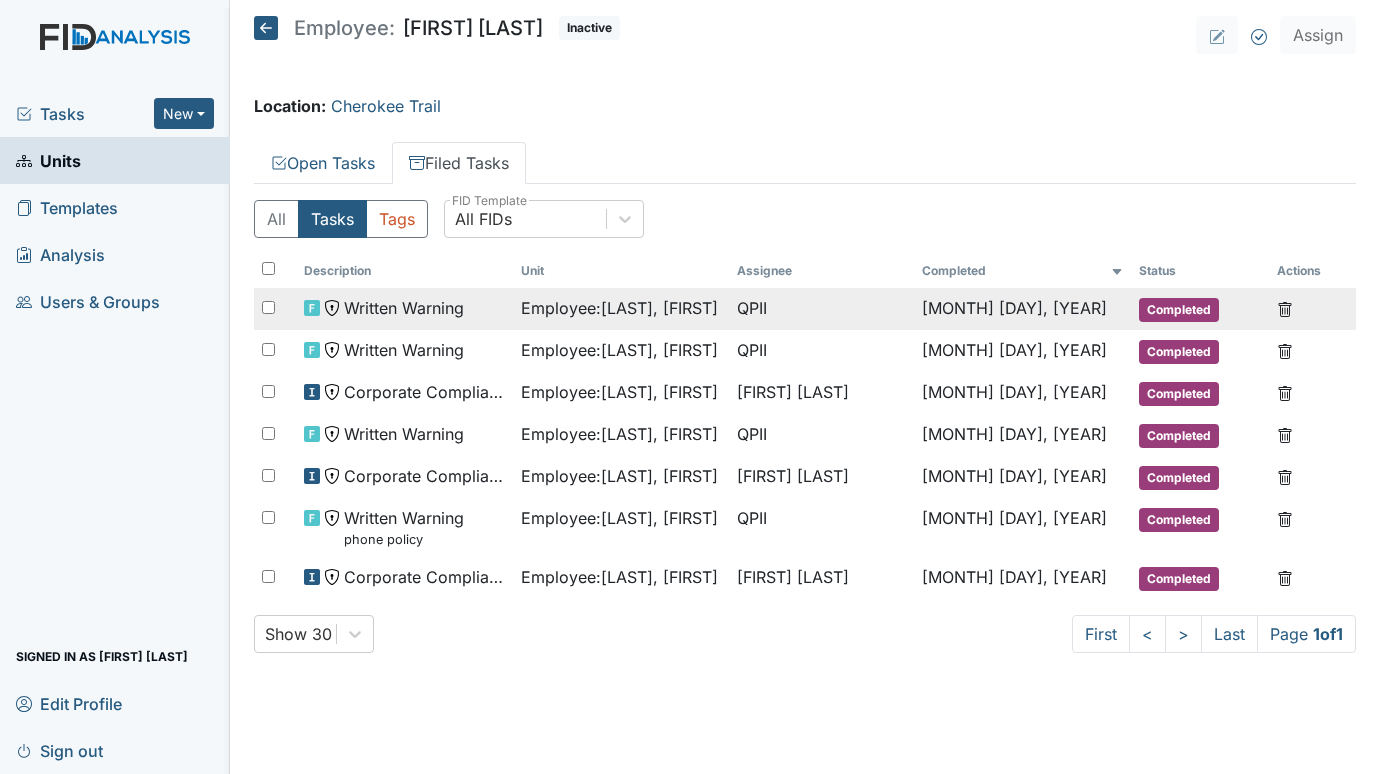 click on "Written Warning" at bounding box center (404, 308) 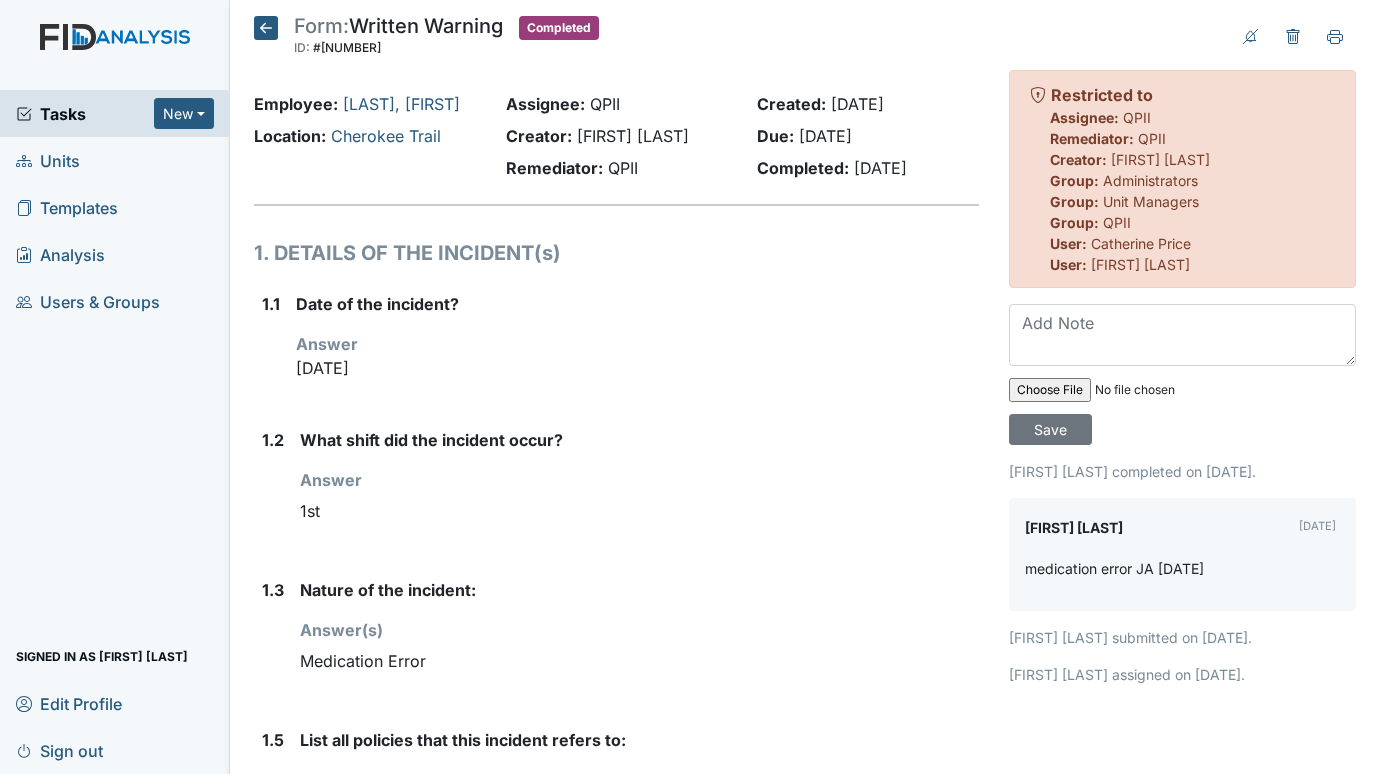 scroll, scrollTop: 0, scrollLeft: 0, axis: both 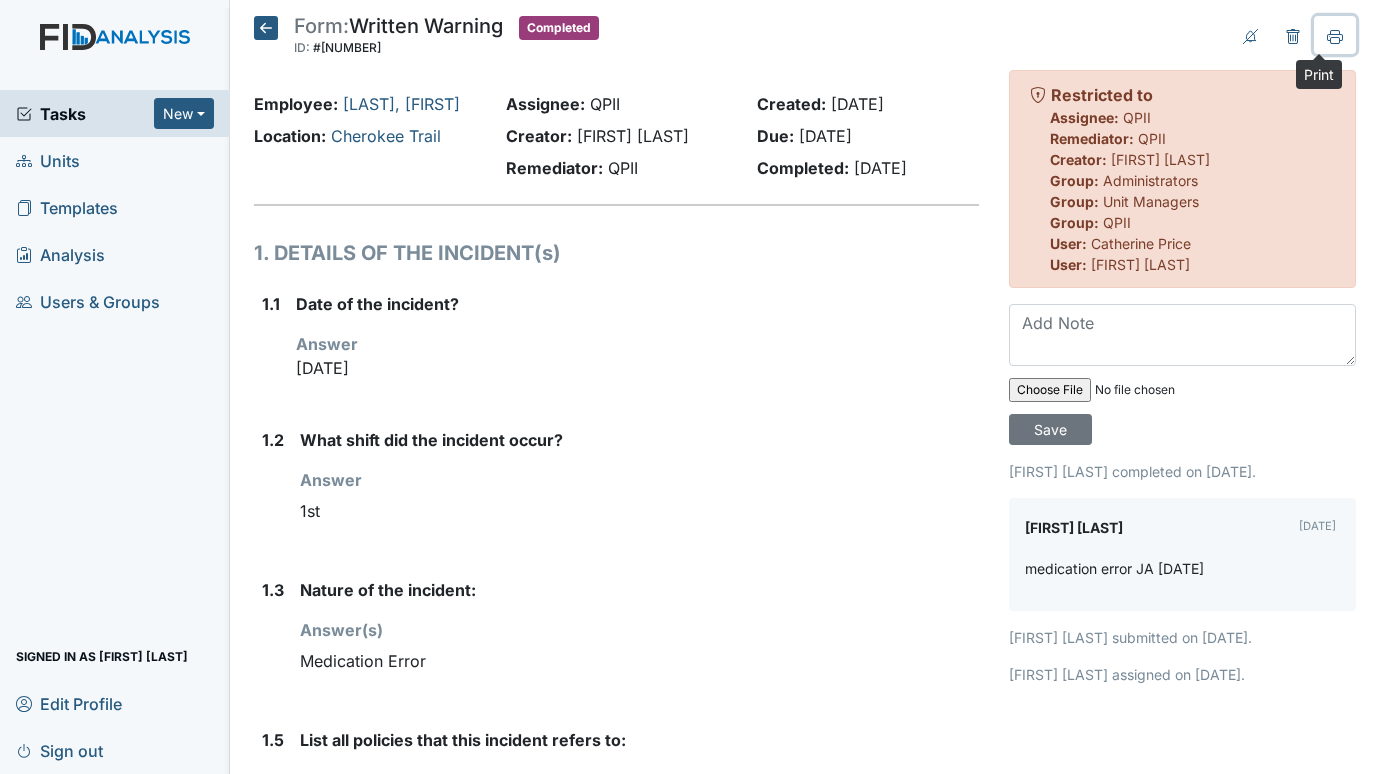 click 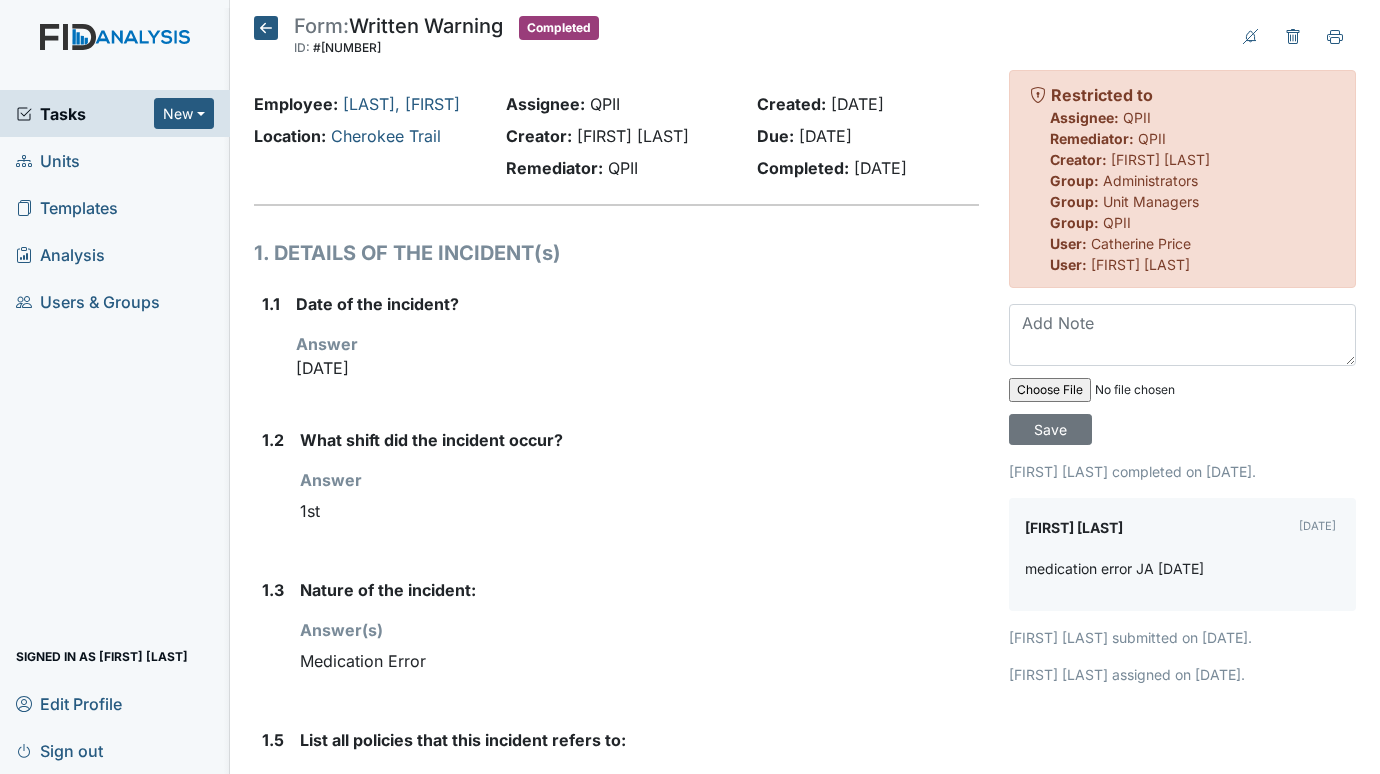 click 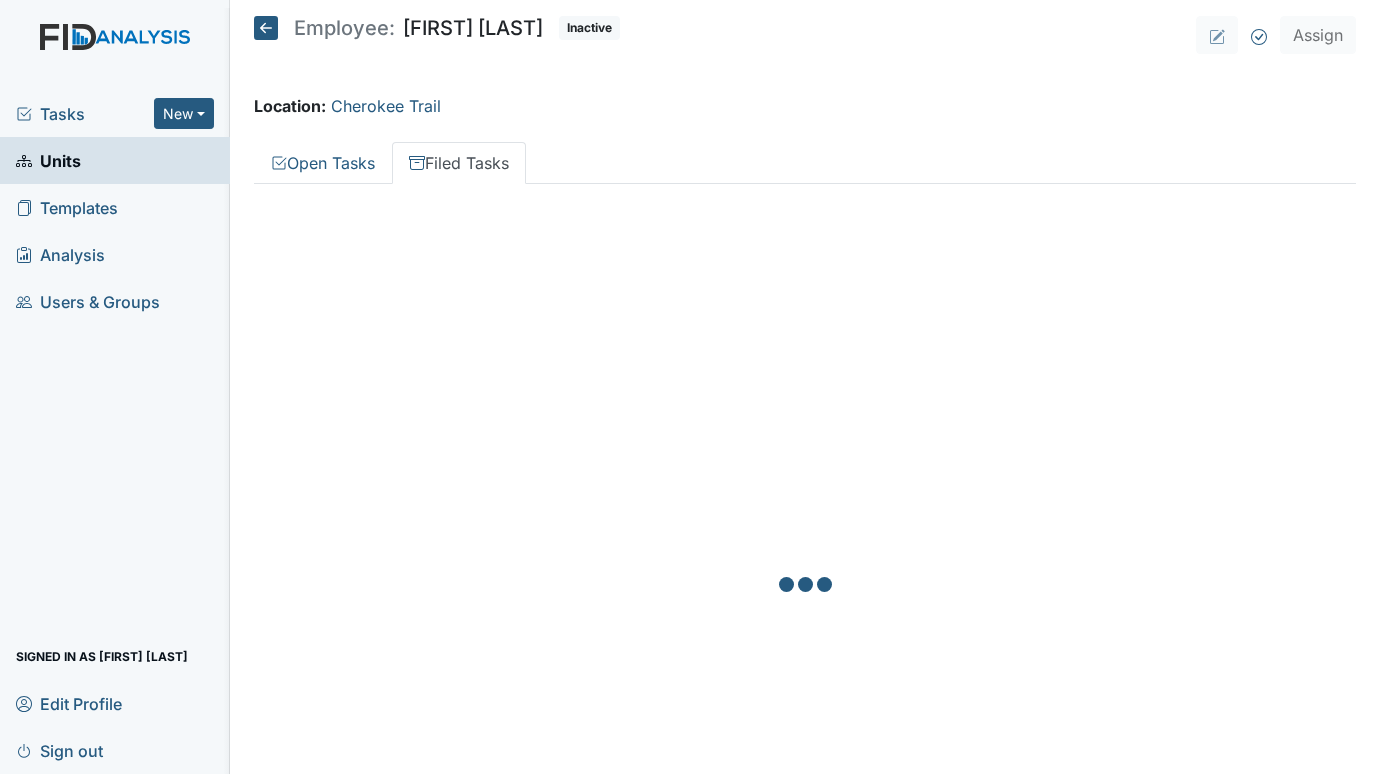 scroll, scrollTop: 0, scrollLeft: 0, axis: both 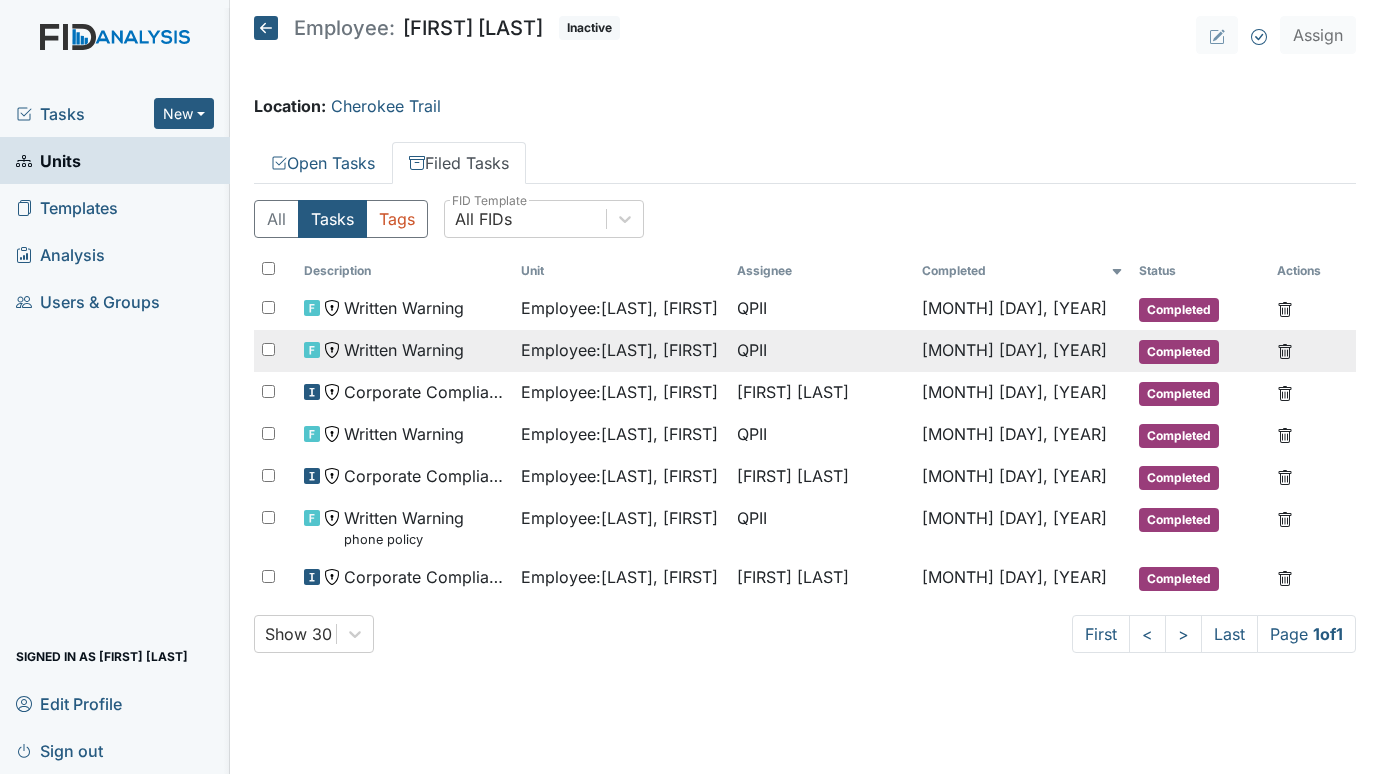 click on "Written Warning" at bounding box center [404, 350] 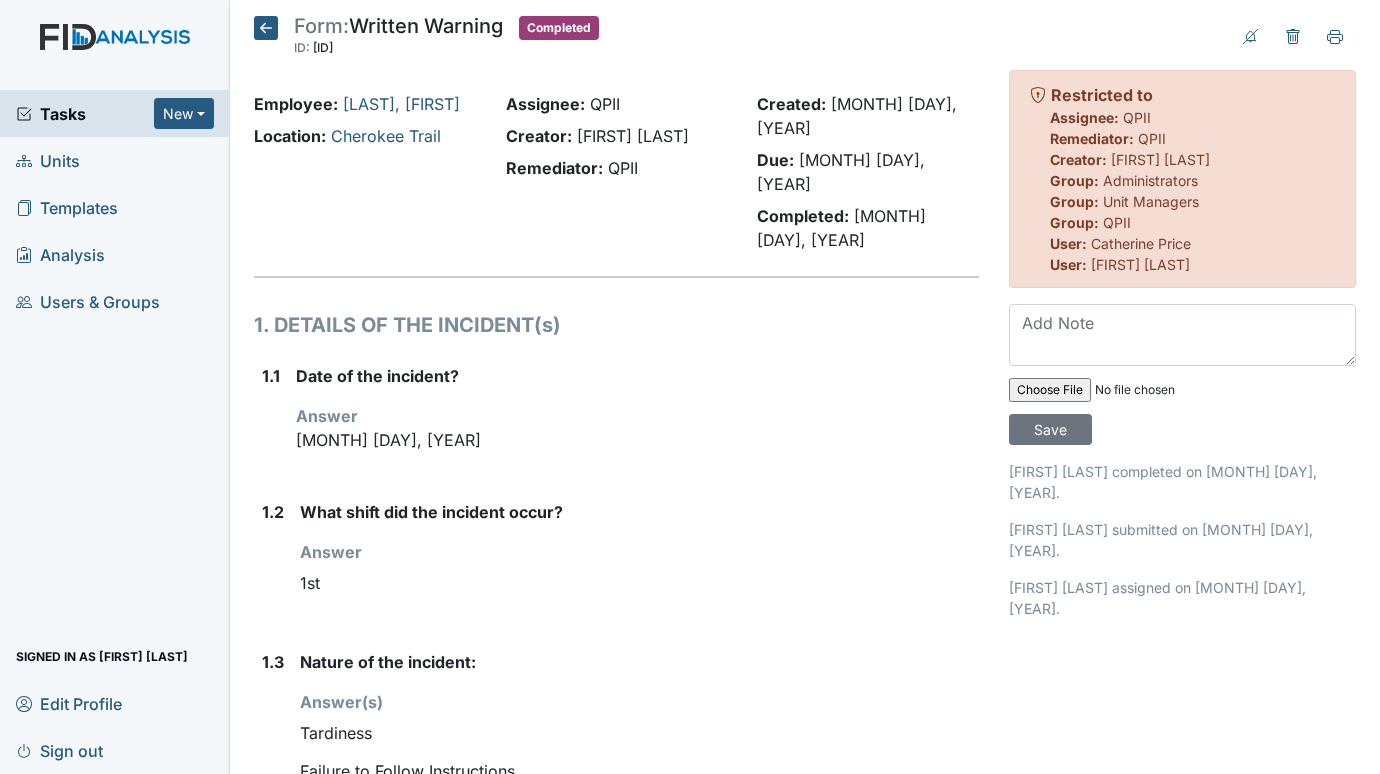 scroll, scrollTop: 0, scrollLeft: 0, axis: both 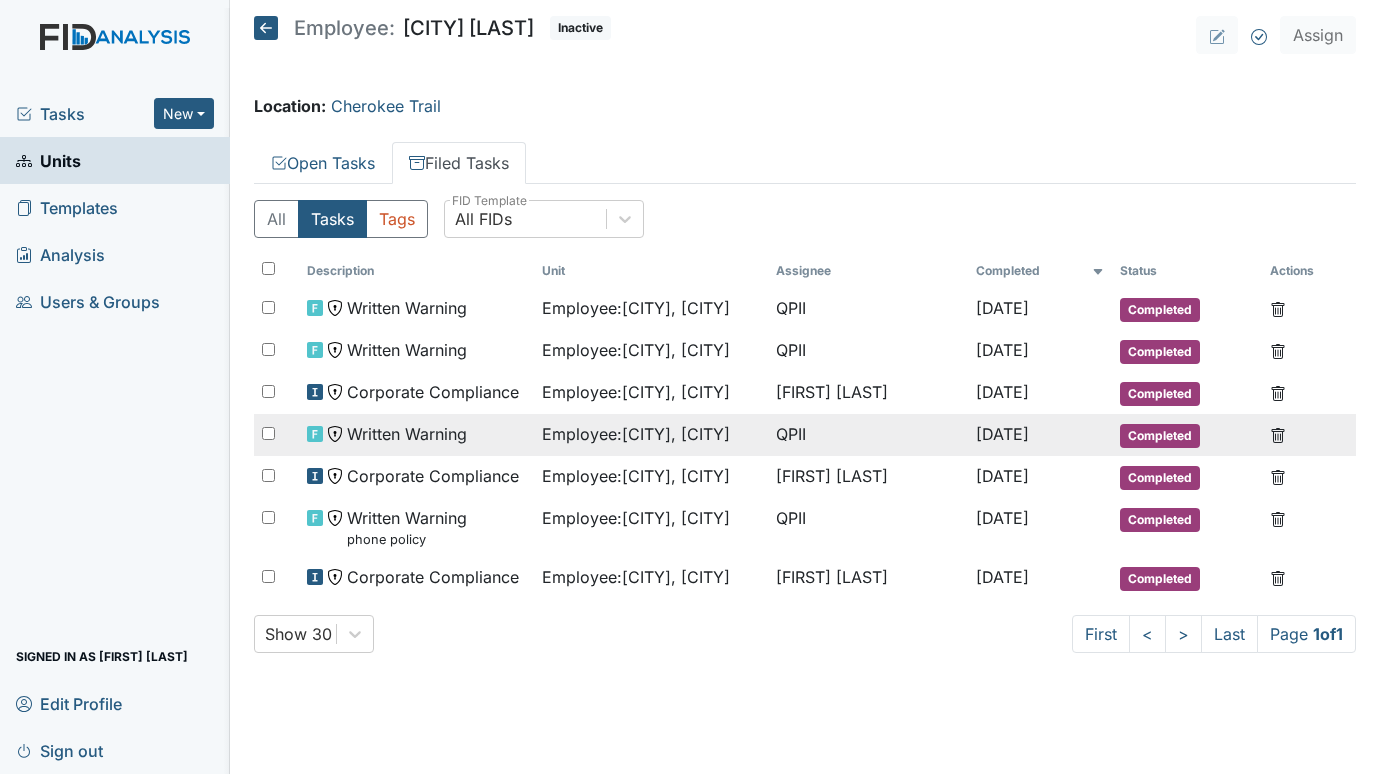 click on "Written Warning" at bounding box center [407, 434] 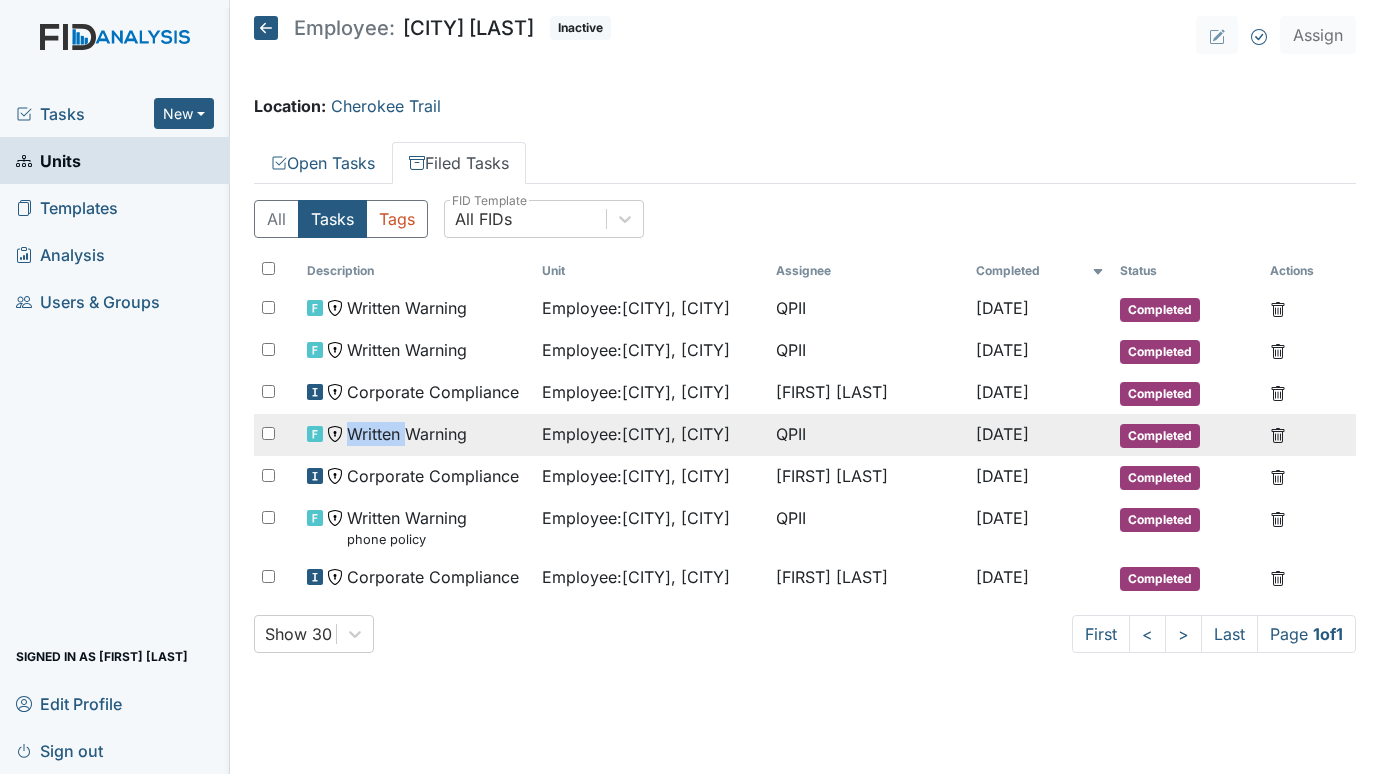 click on "Written Warning" at bounding box center [407, 434] 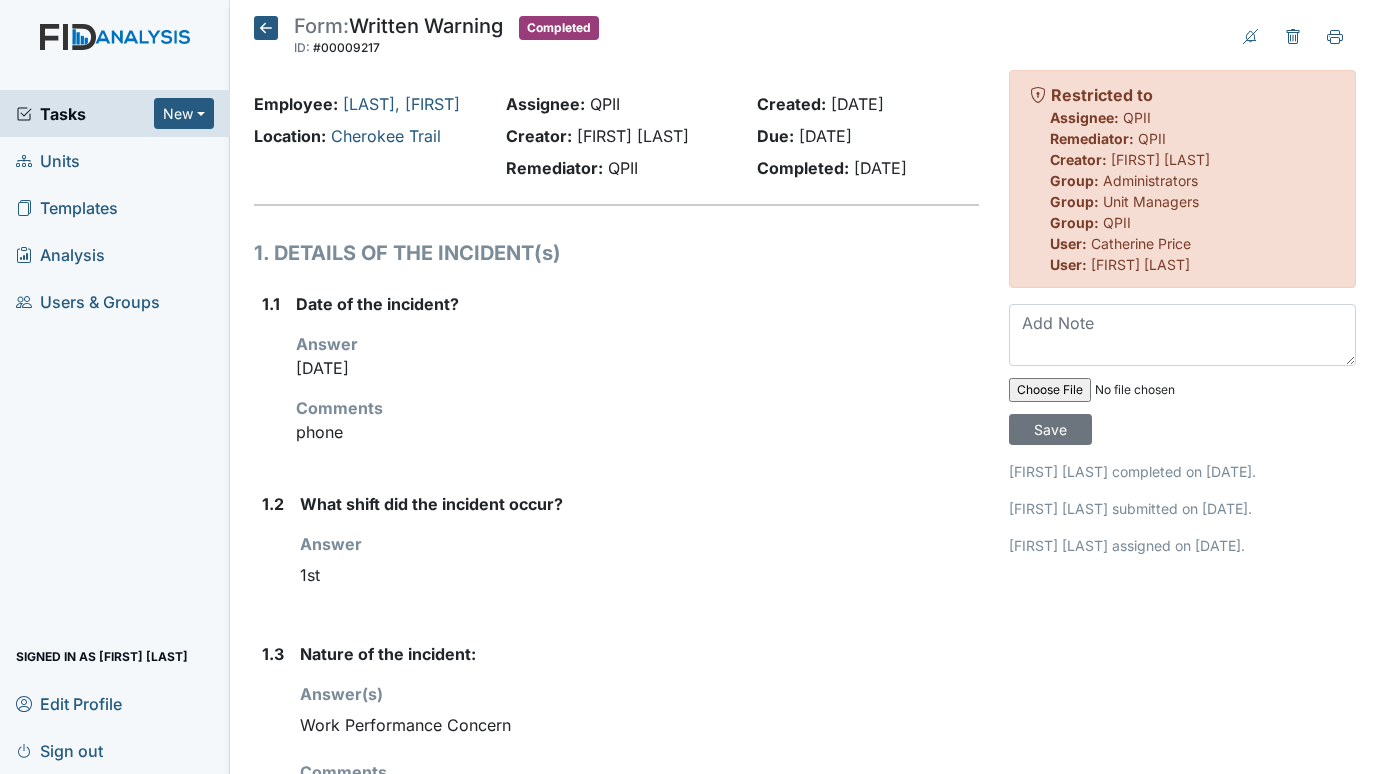 scroll, scrollTop: 0, scrollLeft: 0, axis: both 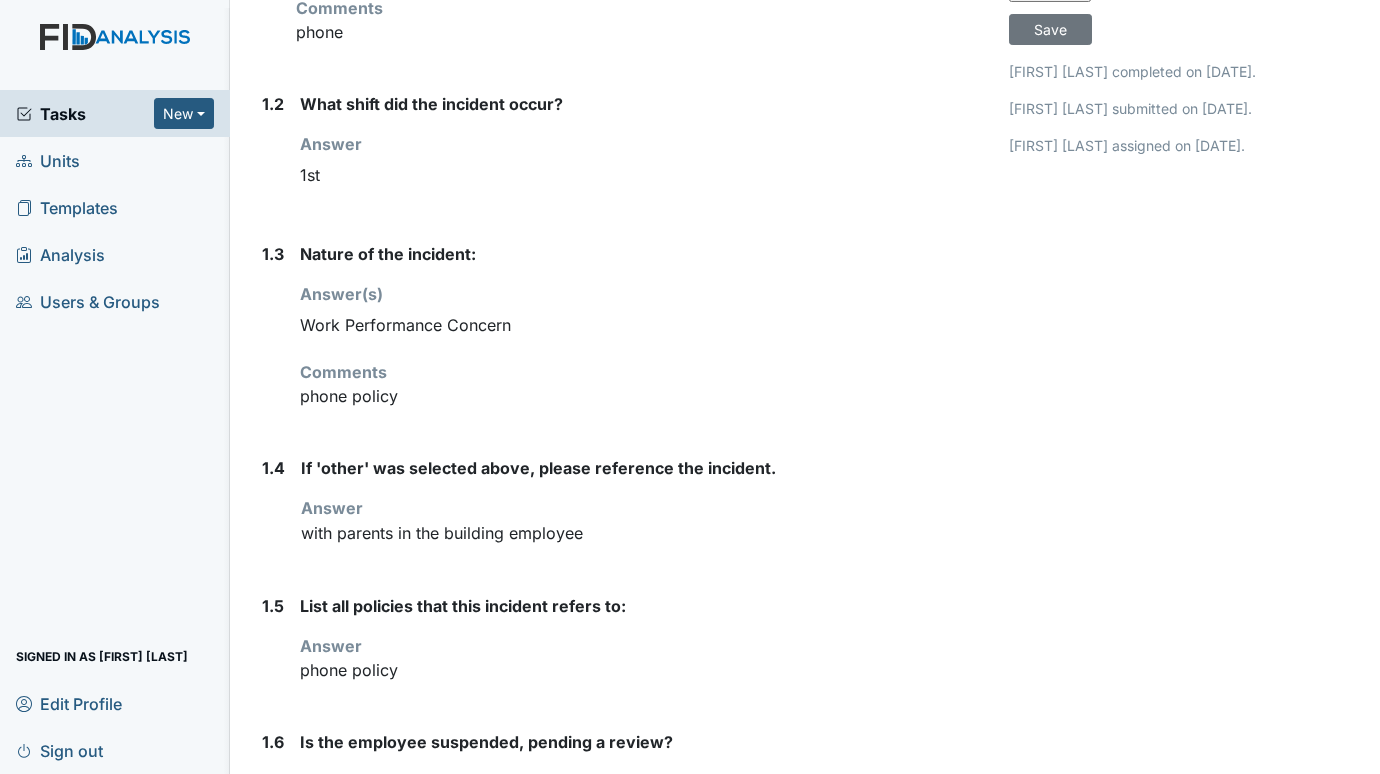 click on "Units" at bounding box center (48, 160) 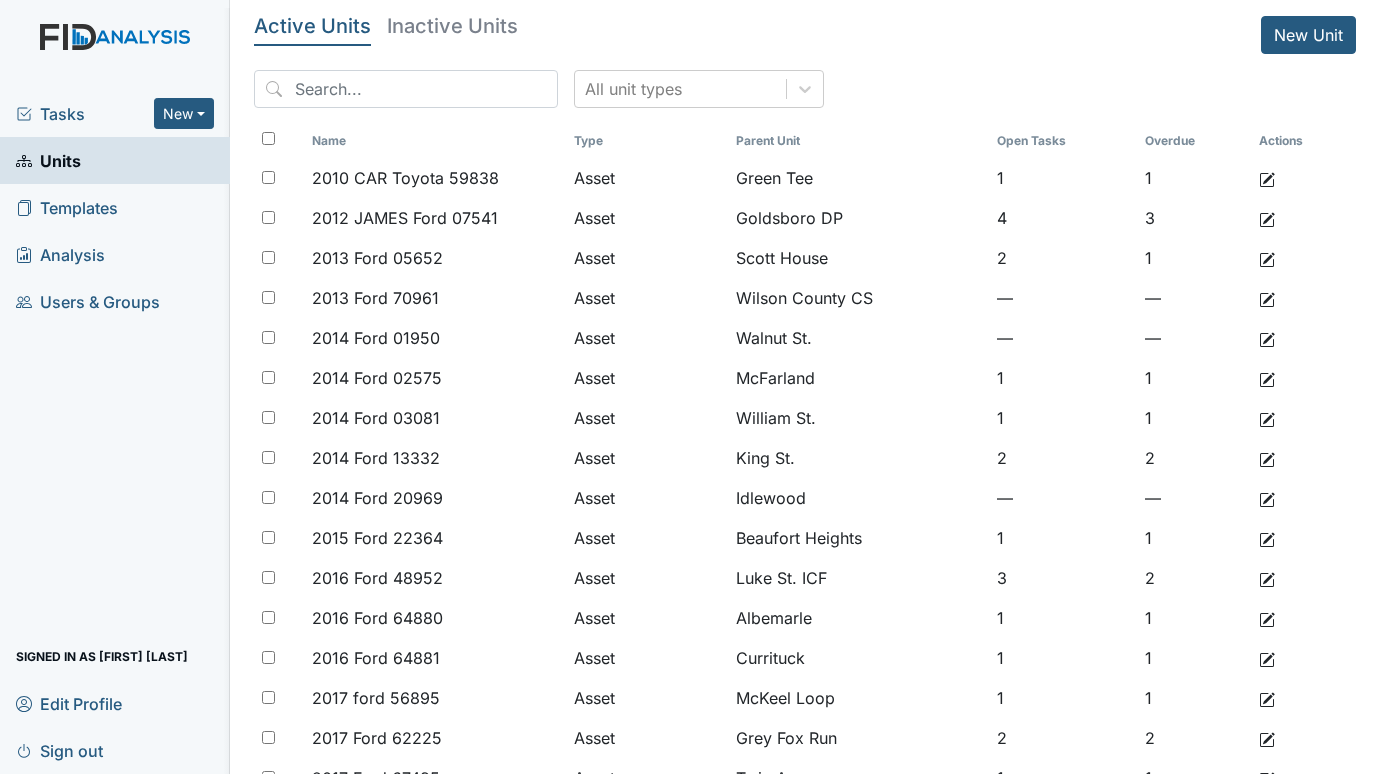 scroll, scrollTop: 0, scrollLeft: 0, axis: both 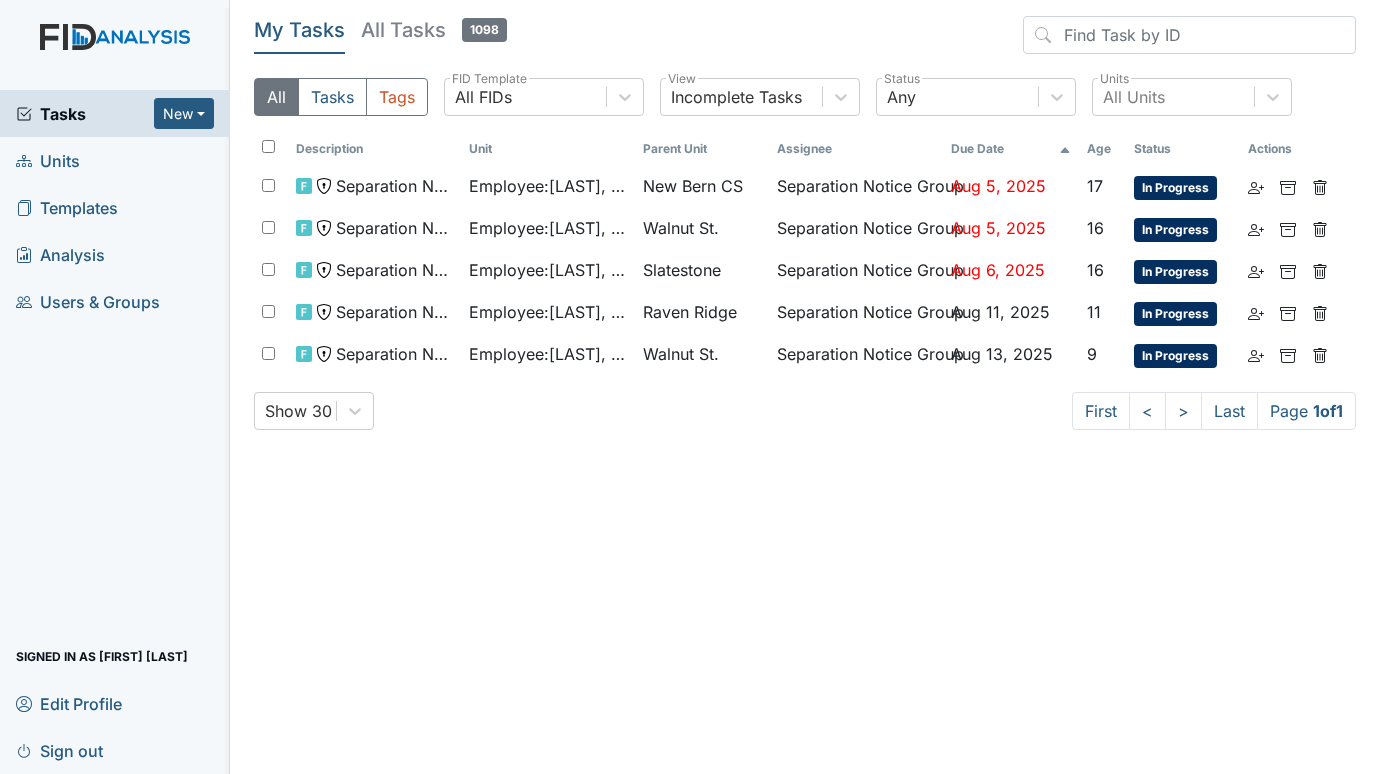 click on "Units" at bounding box center [48, 160] 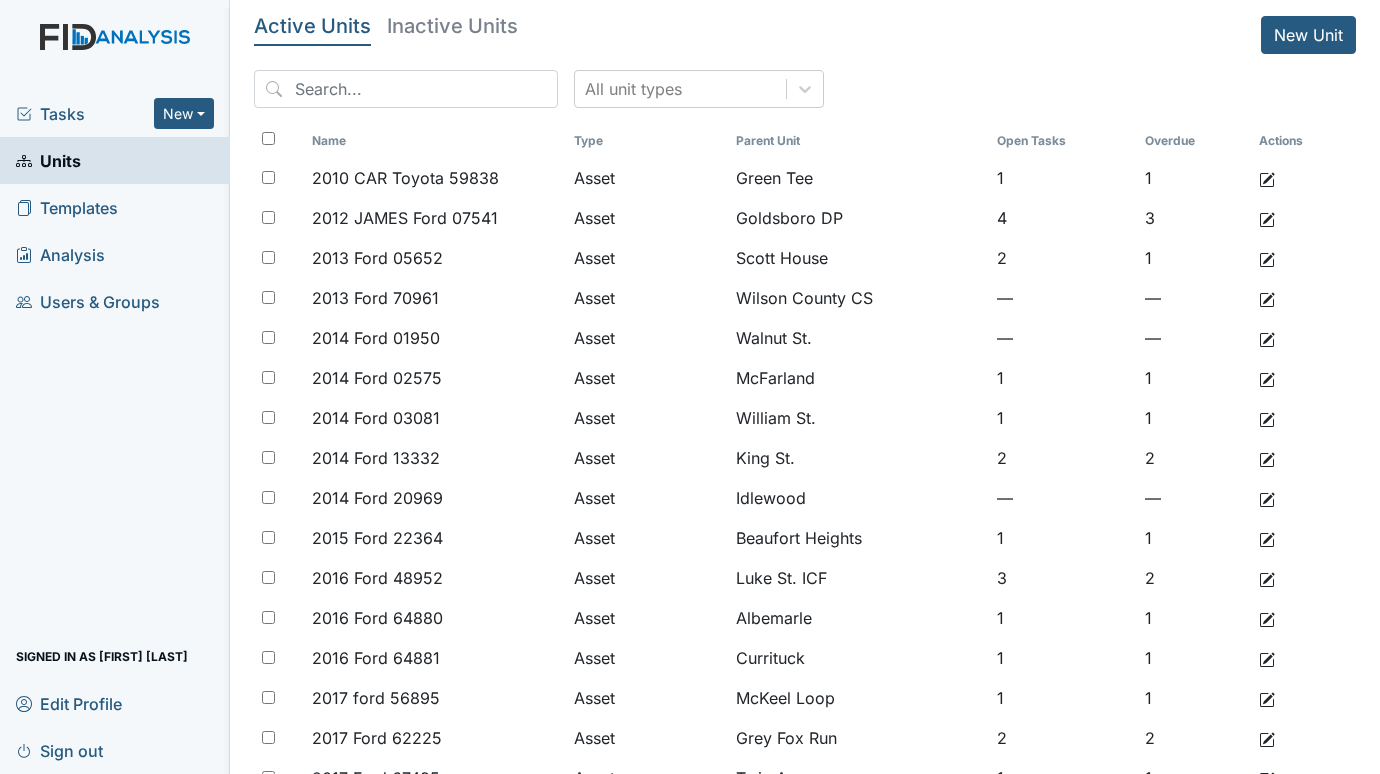 scroll, scrollTop: 0, scrollLeft: 0, axis: both 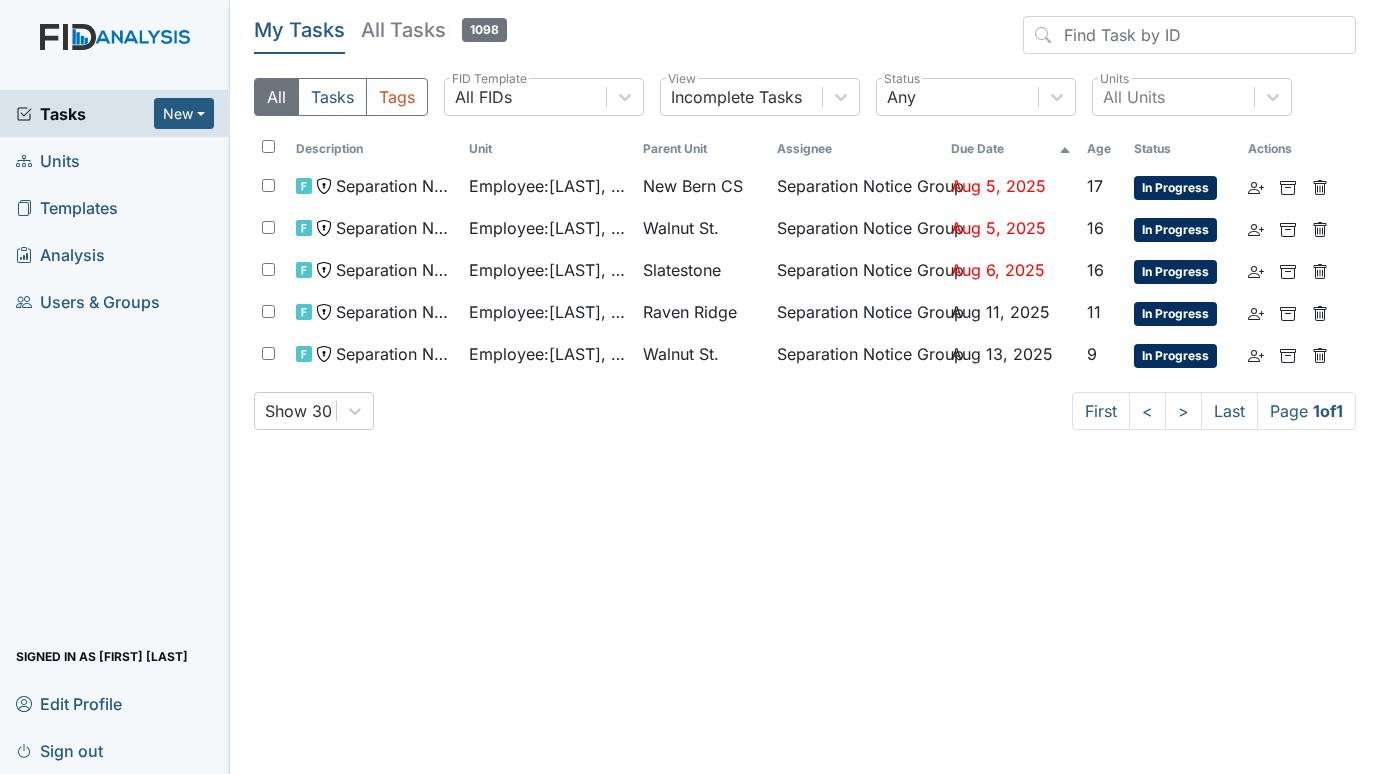 click on "Units" at bounding box center (48, 160) 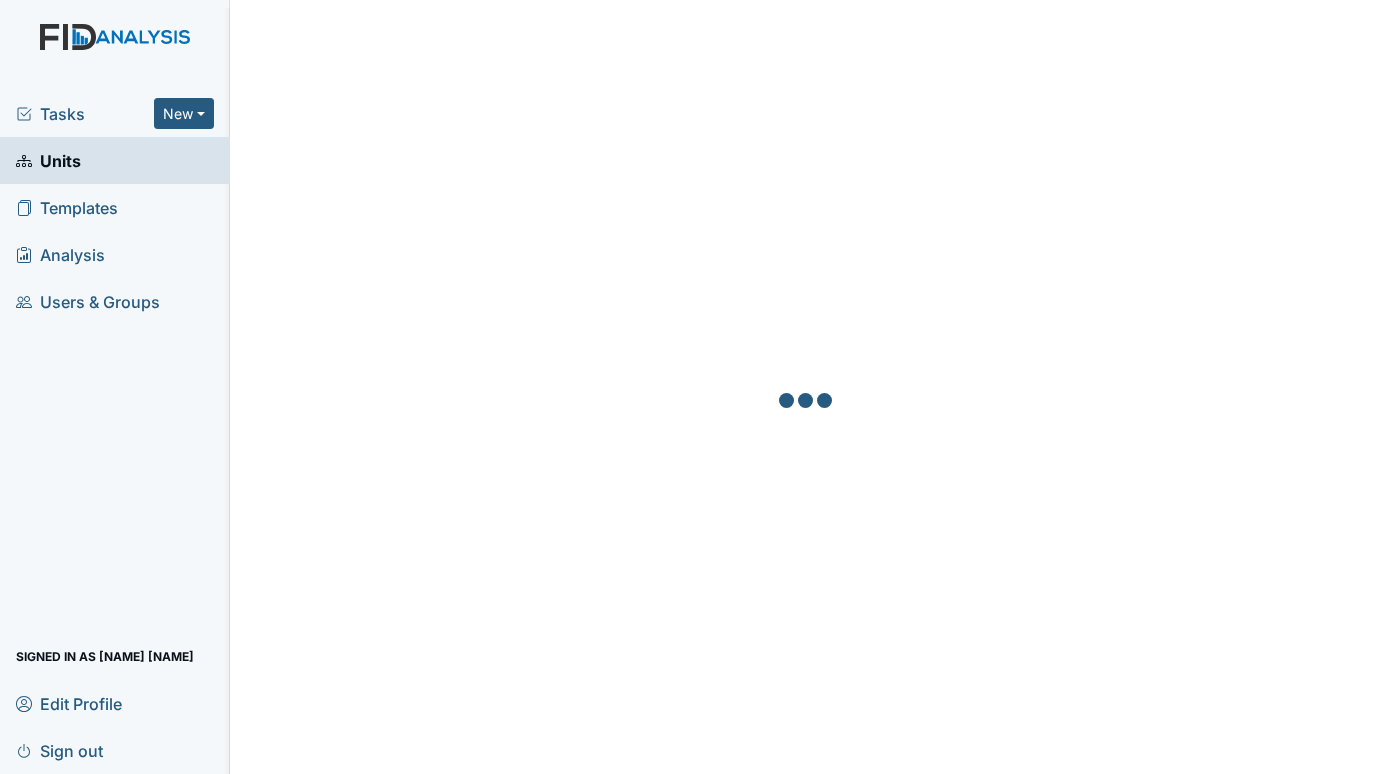 scroll, scrollTop: 0, scrollLeft: 0, axis: both 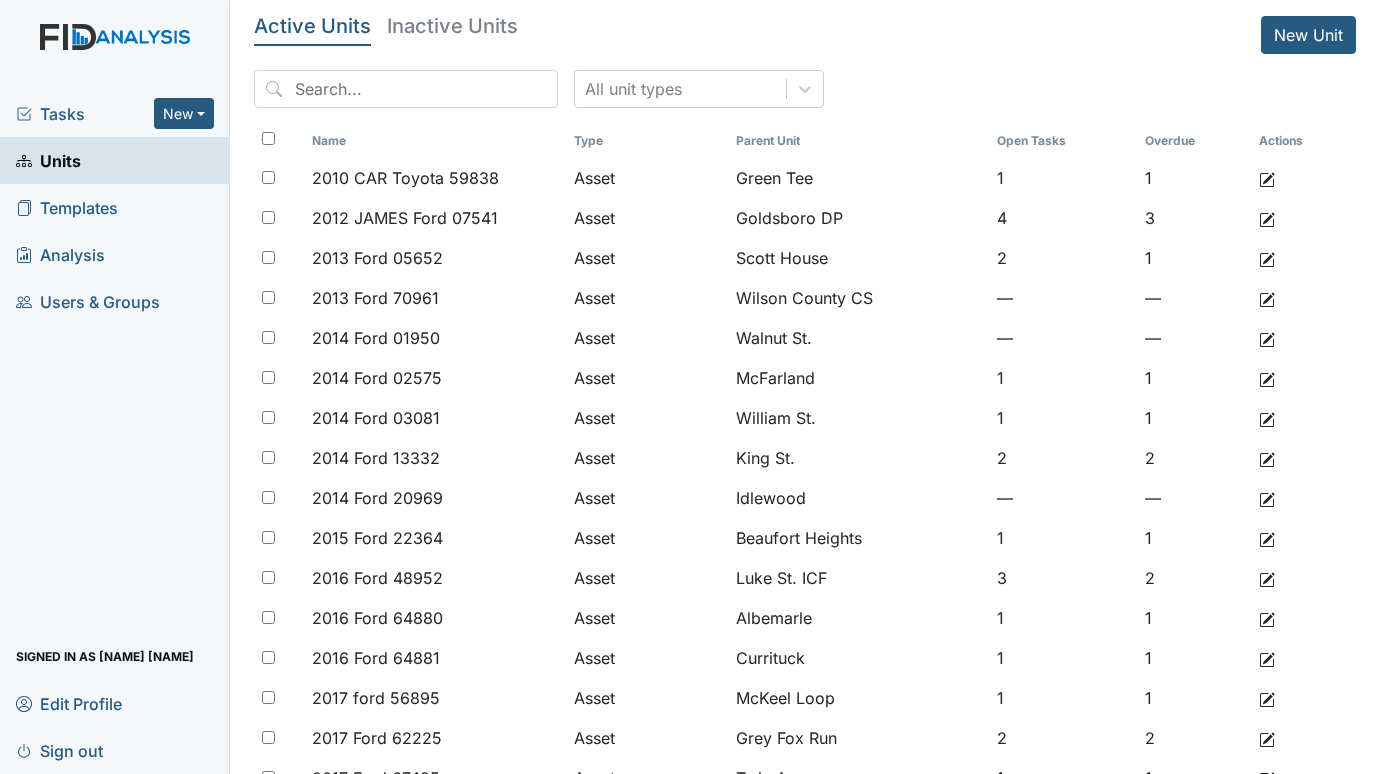 click on "Tasks" at bounding box center (85, 114) 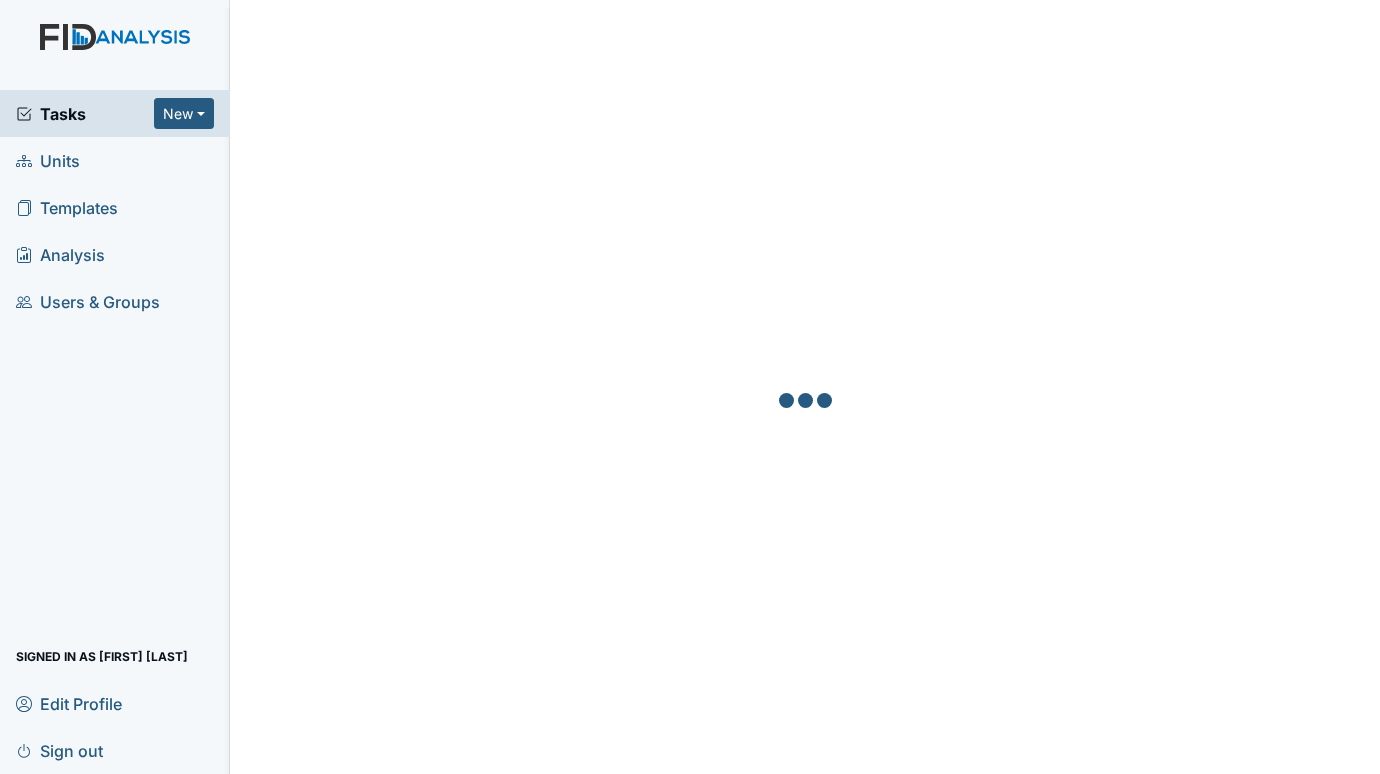 scroll, scrollTop: 0, scrollLeft: 0, axis: both 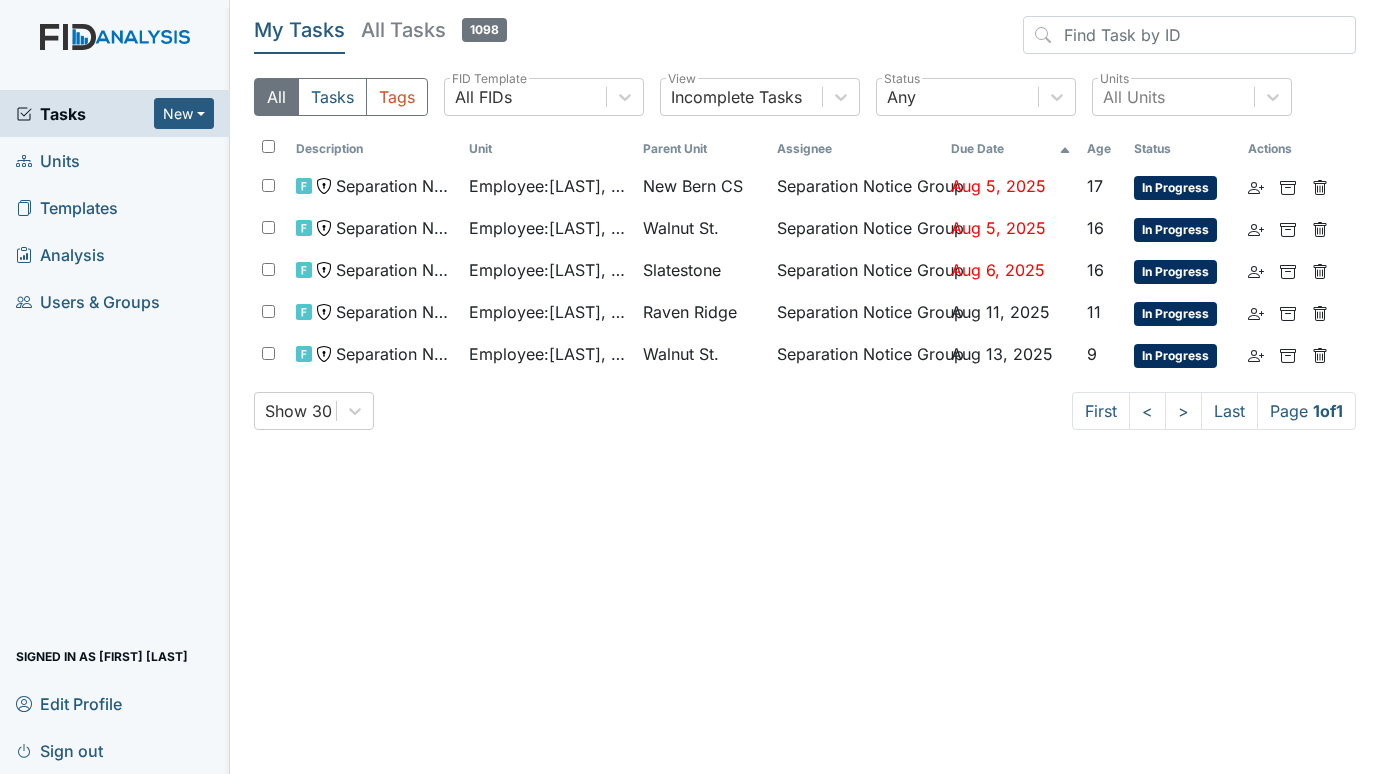 click on "Units" at bounding box center [48, 160] 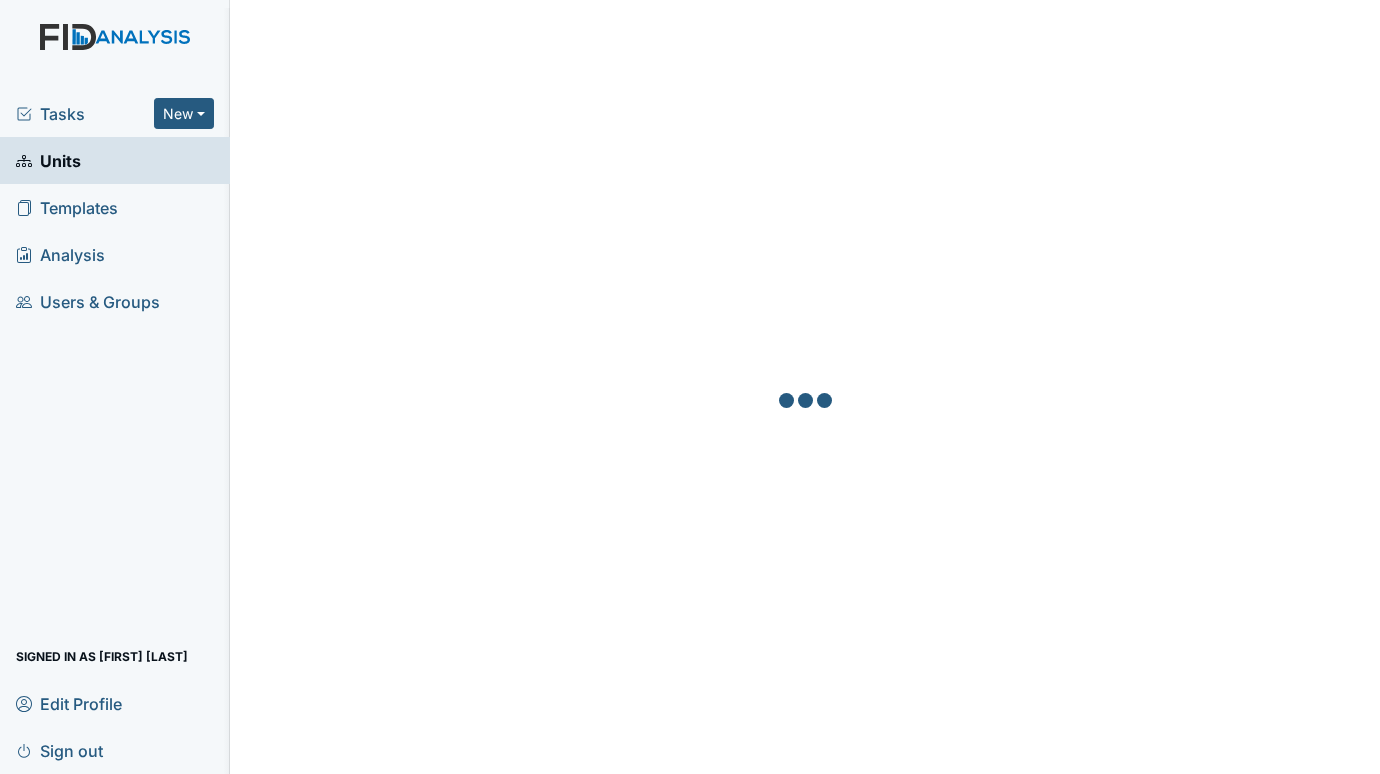 scroll, scrollTop: 0, scrollLeft: 0, axis: both 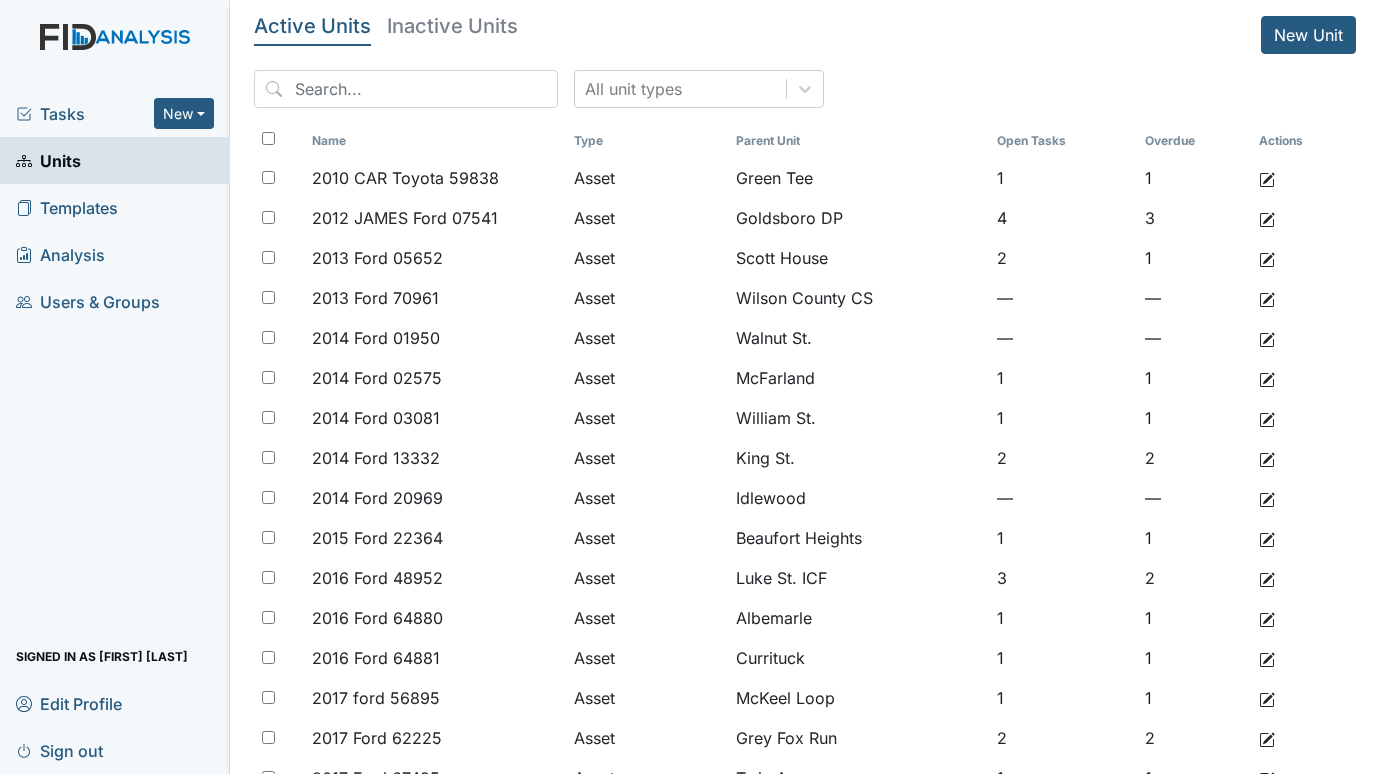 click on "Signed in as [FIRST] [LAST]" at bounding box center (115, 432) 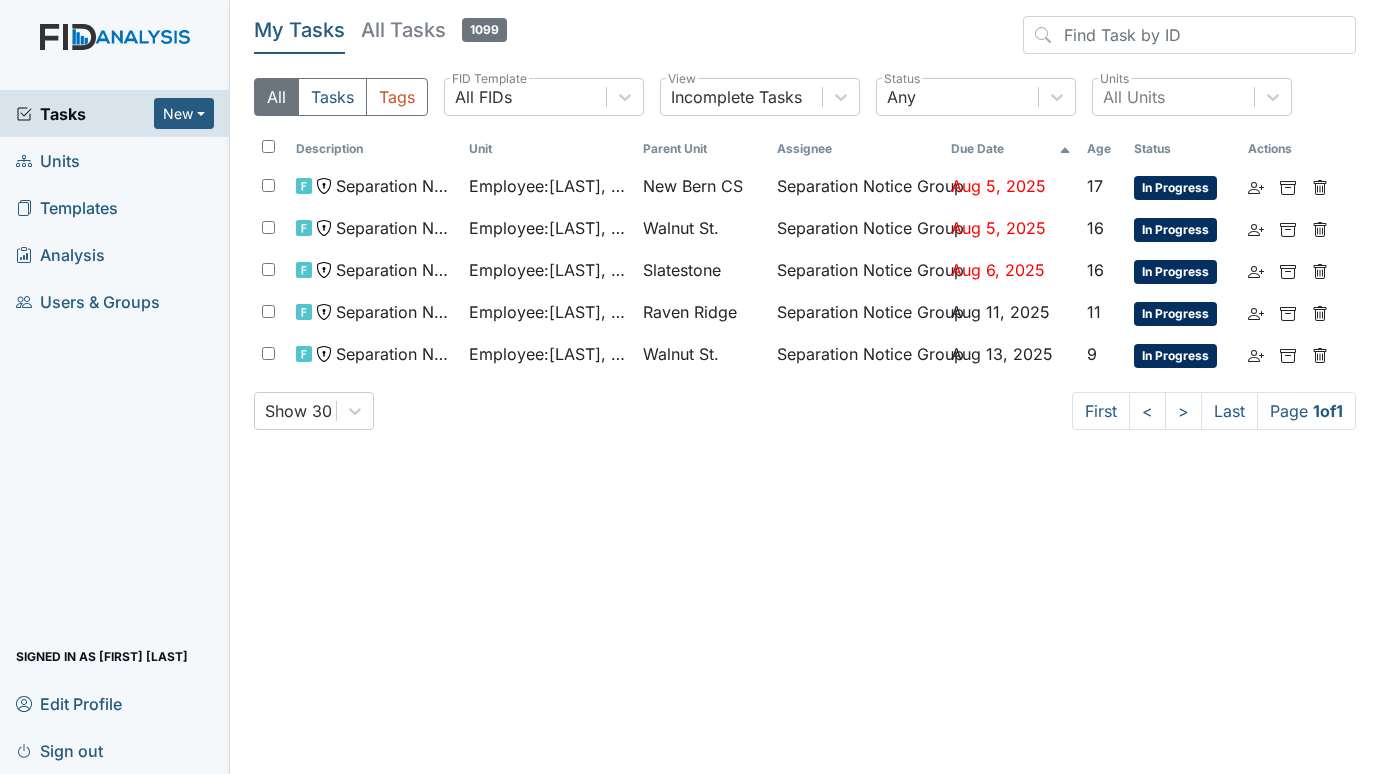 scroll, scrollTop: 0, scrollLeft: 0, axis: both 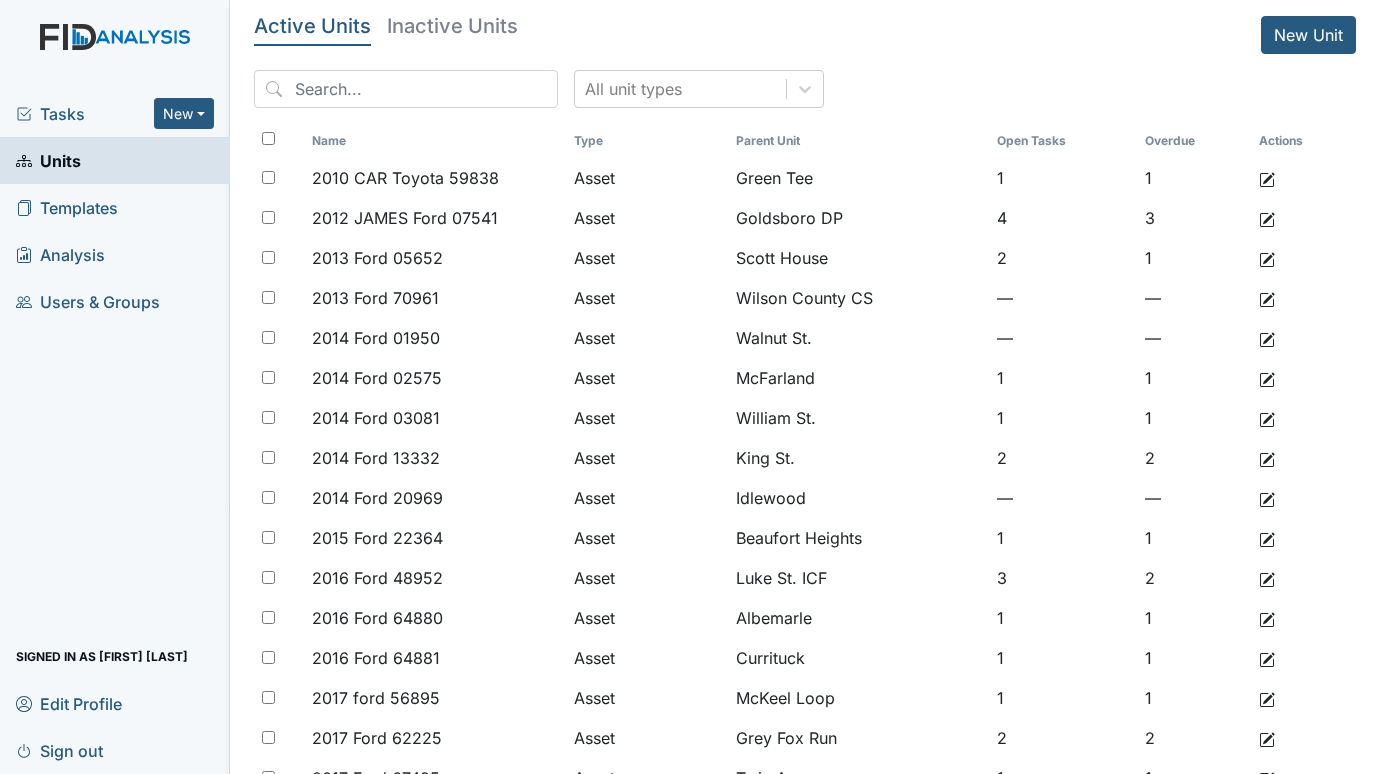 click on "Tasks" at bounding box center (85, 114) 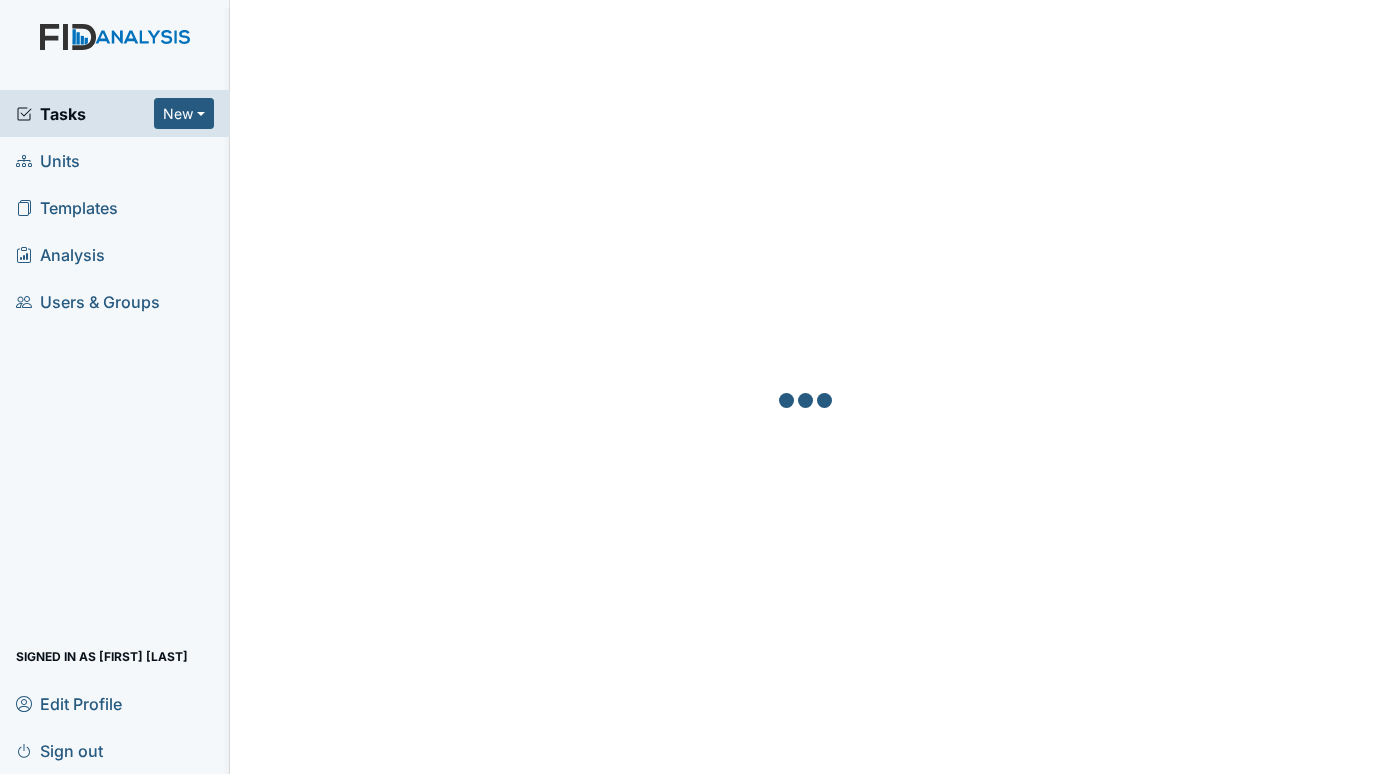 scroll, scrollTop: 0, scrollLeft: 0, axis: both 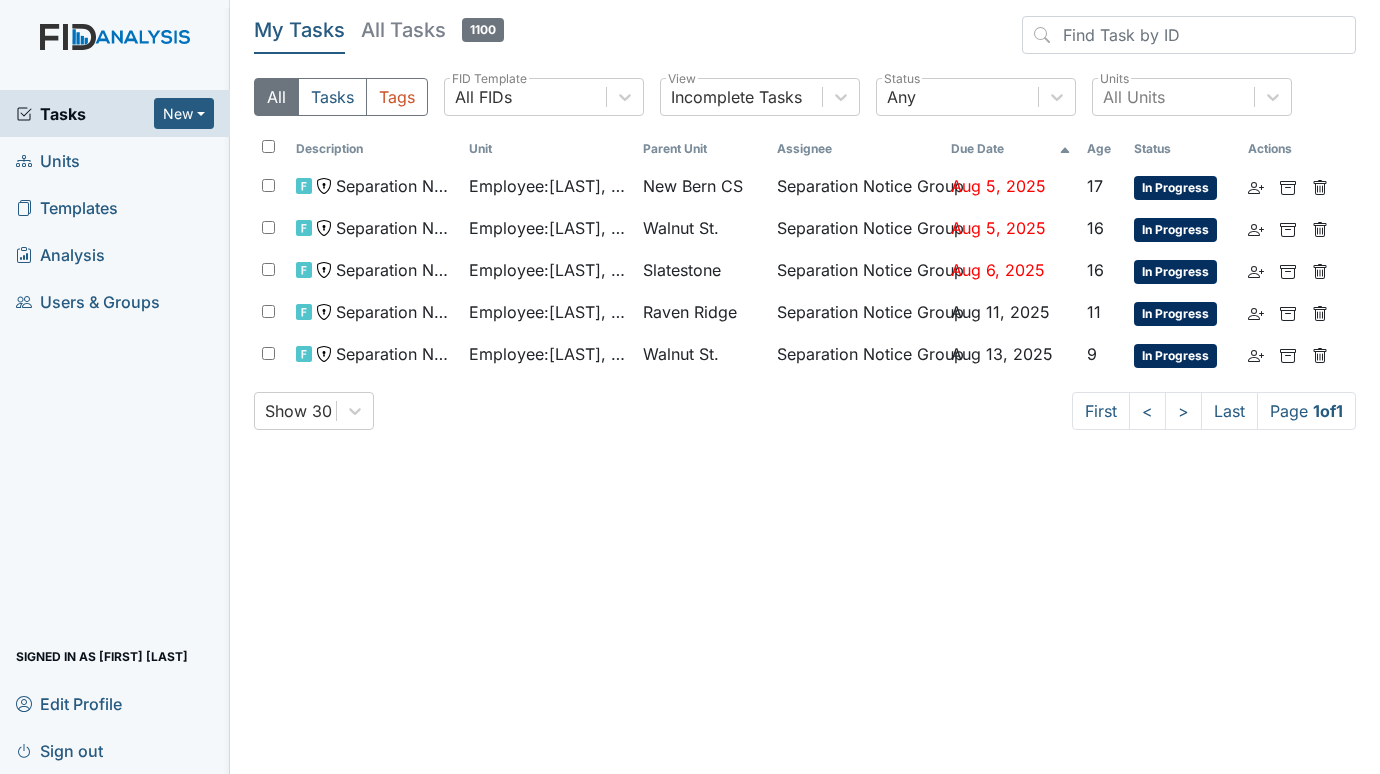 click on "Units" at bounding box center (48, 160) 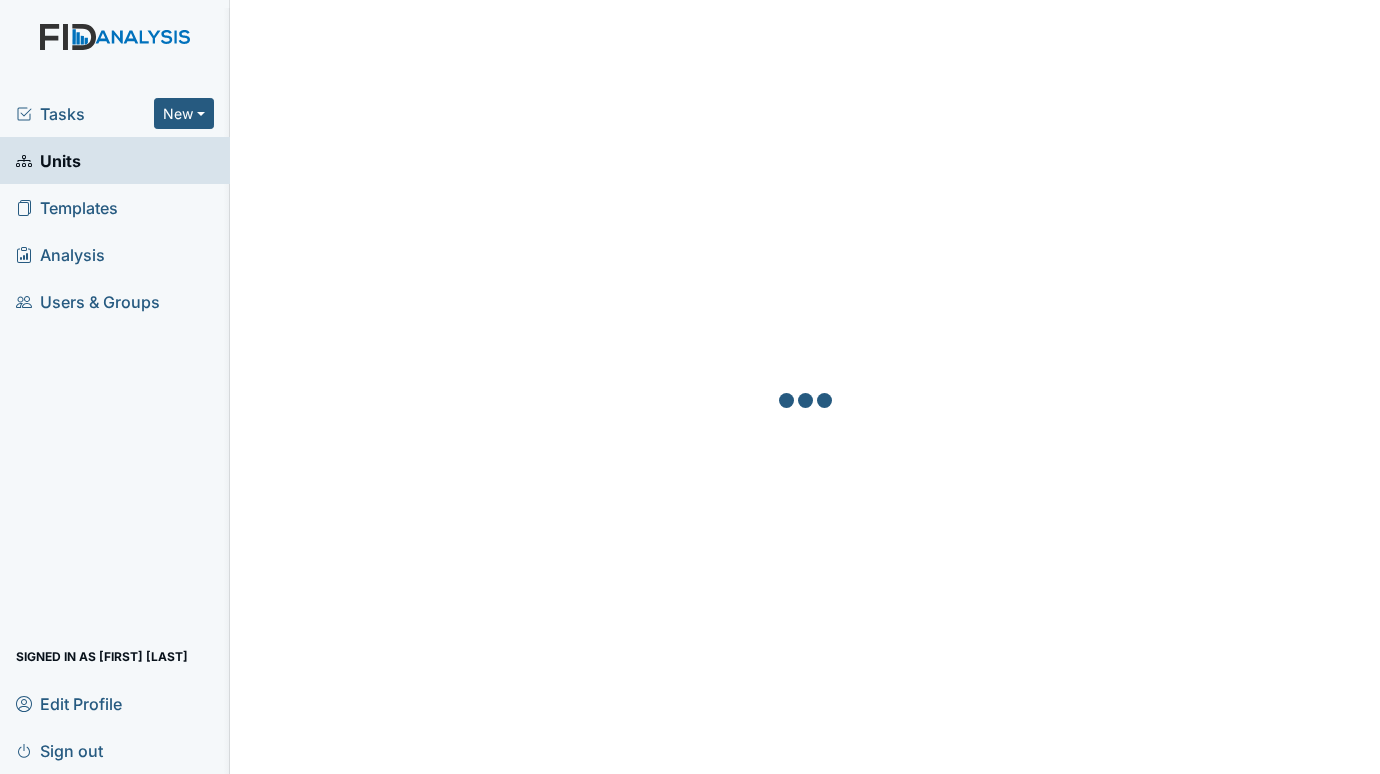 scroll, scrollTop: 0, scrollLeft: 0, axis: both 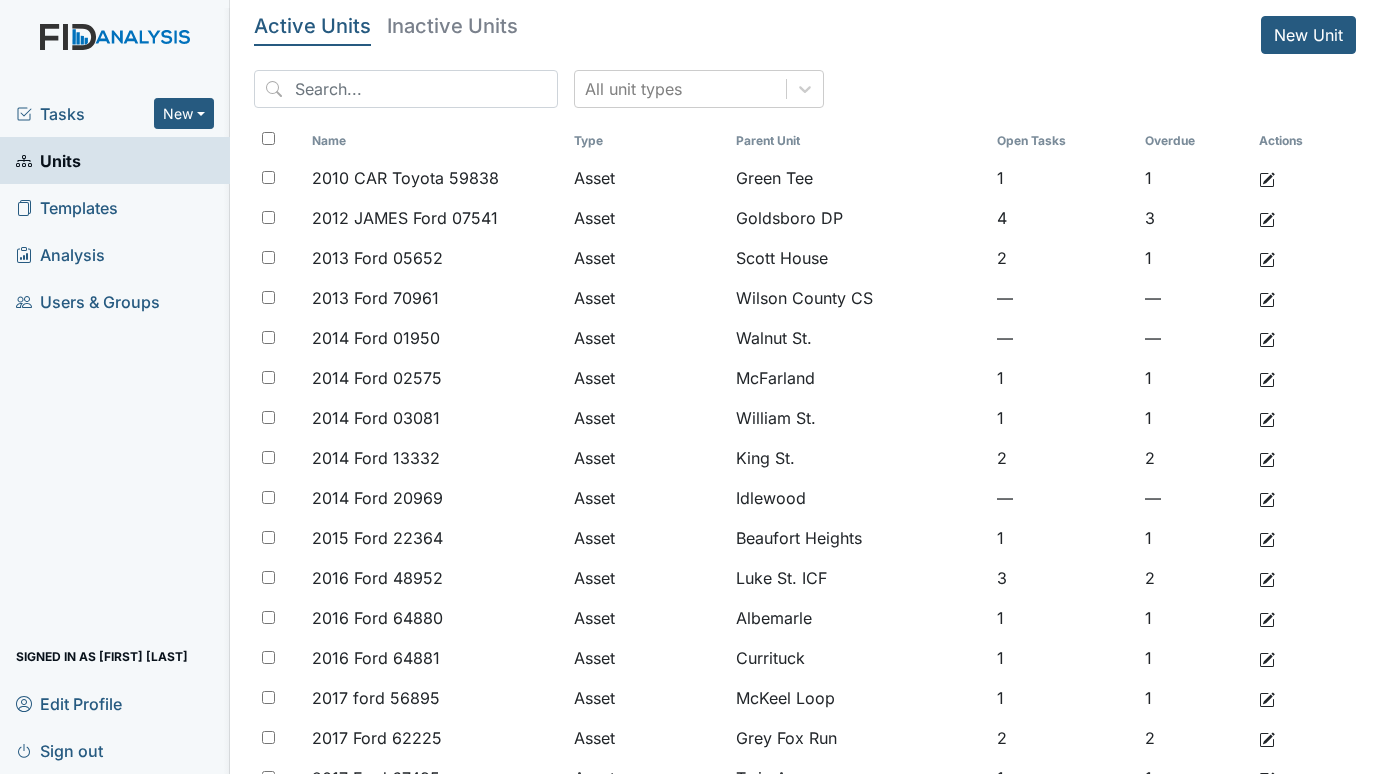 click on "Tasks" at bounding box center (85, 114) 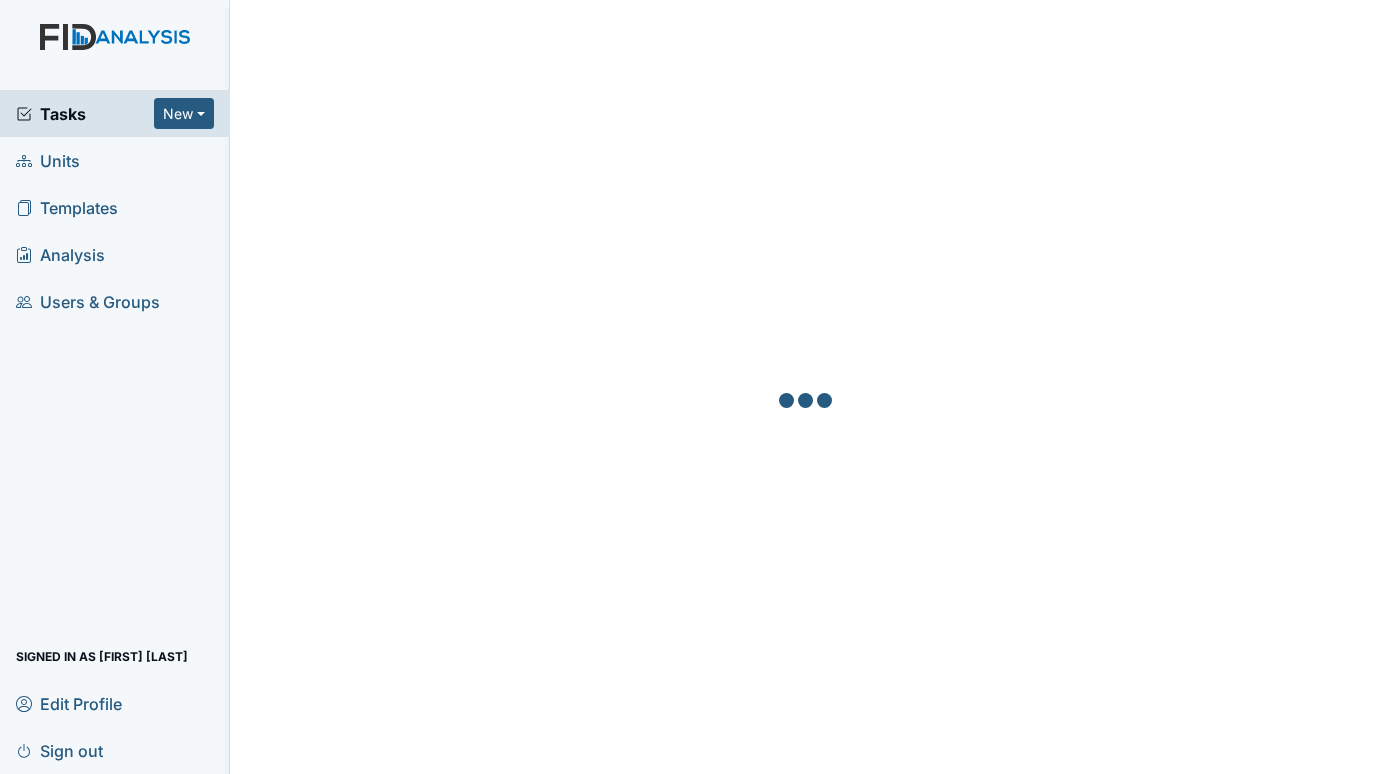 scroll, scrollTop: 0, scrollLeft: 0, axis: both 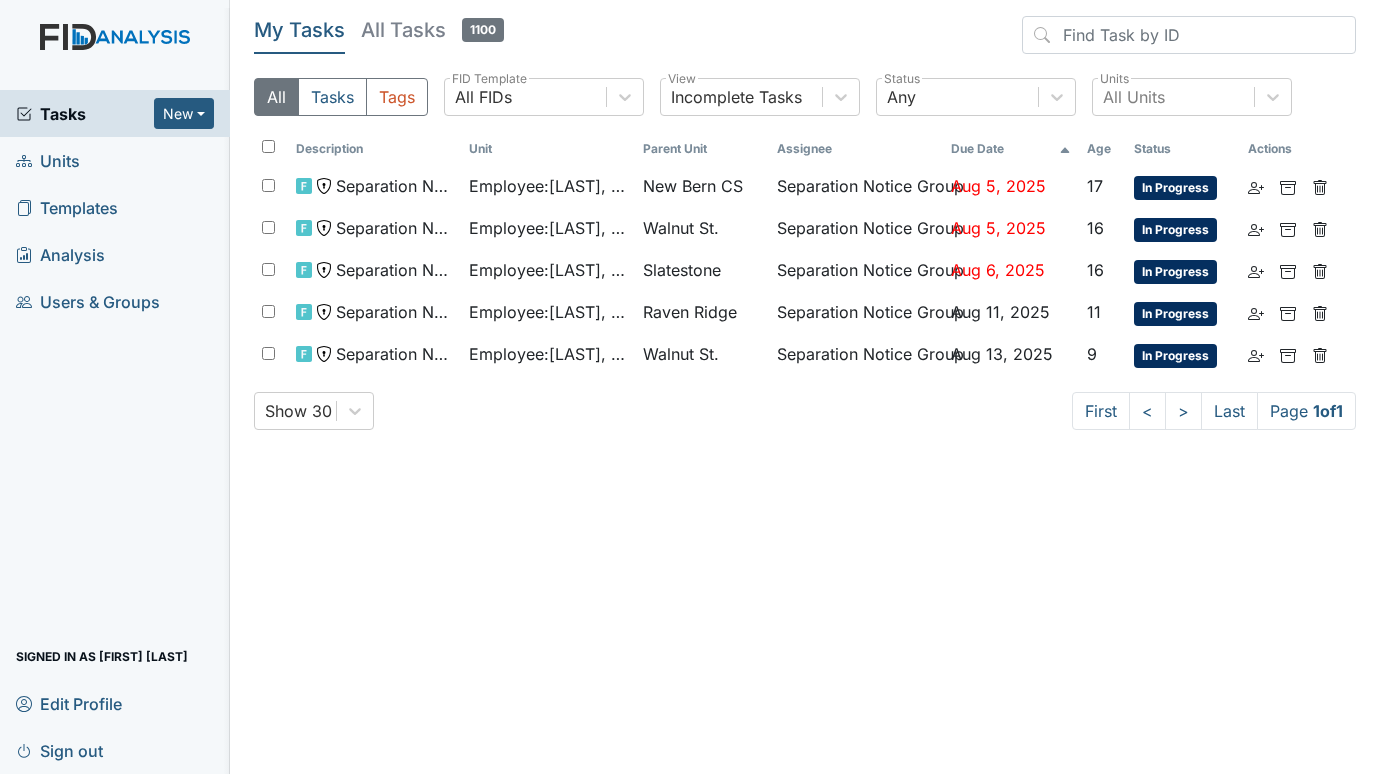click on "Units" at bounding box center [48, 160] 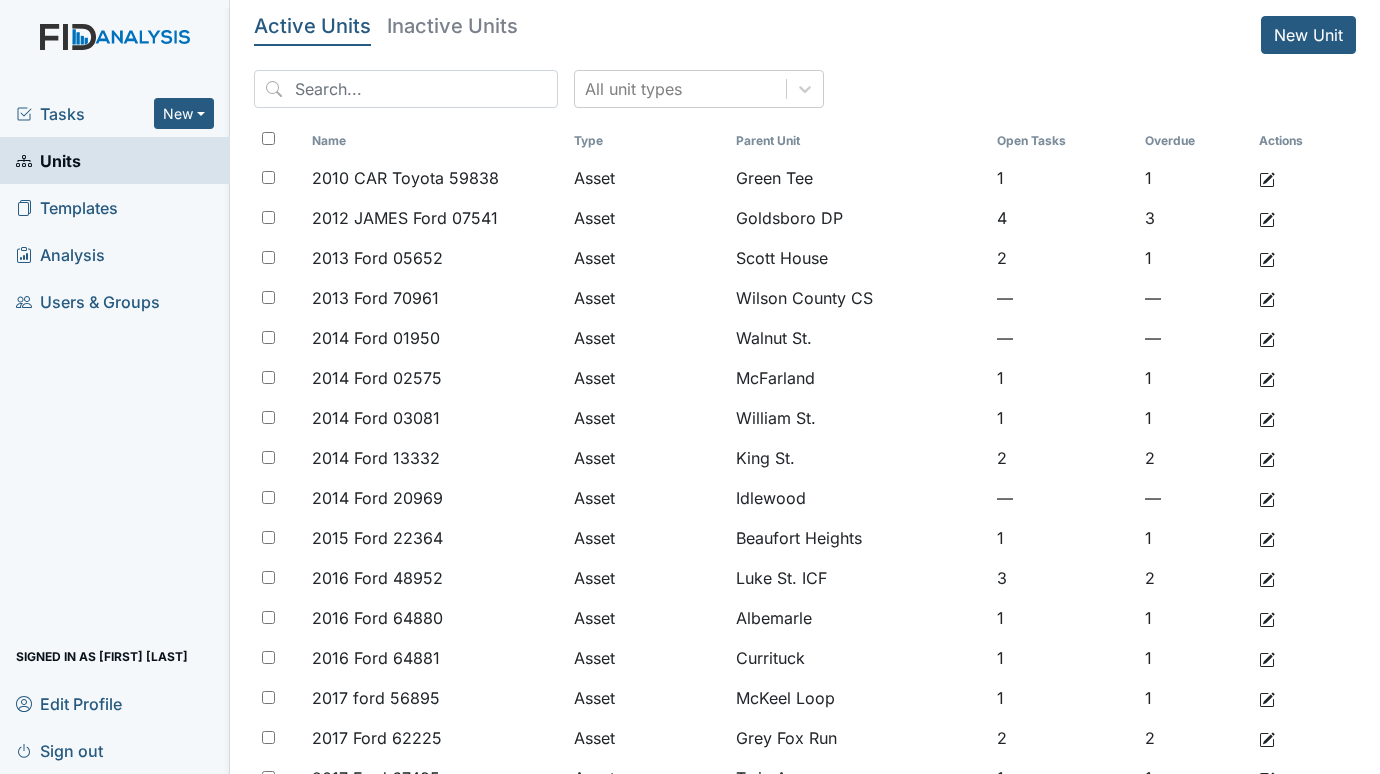 scroll, scrollTop: 0, scrollLeft: 0, axis: both 